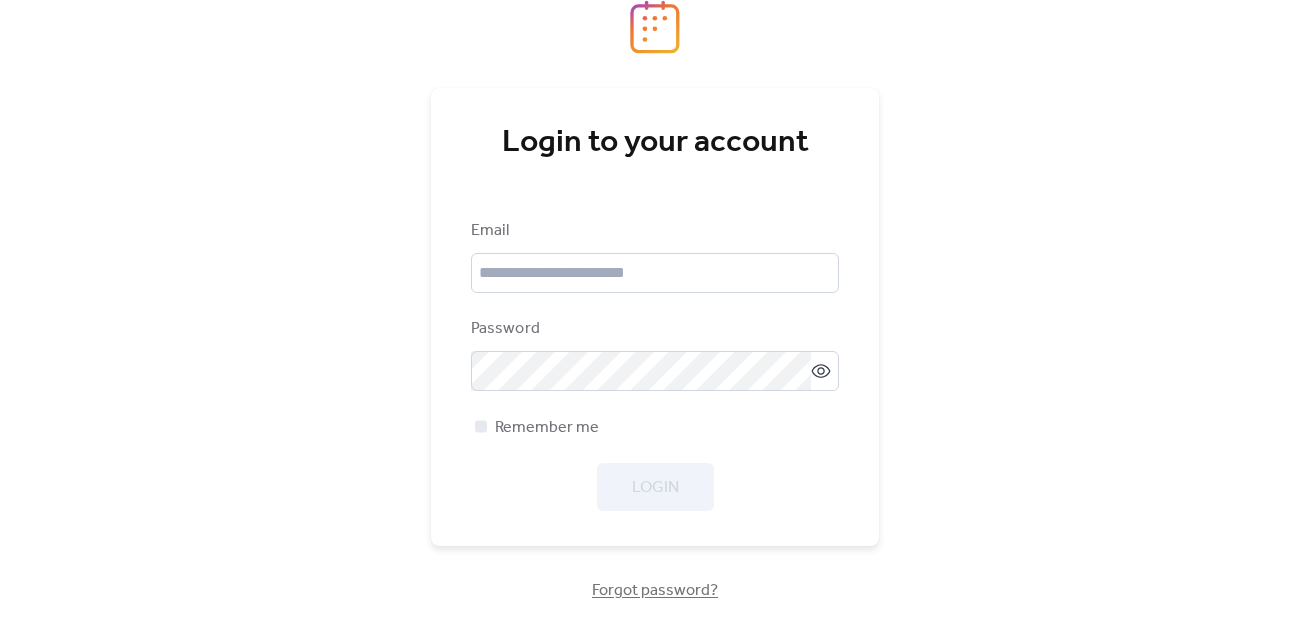 scroll, scrollTop: 0, scrollLeft: 0, axis: both 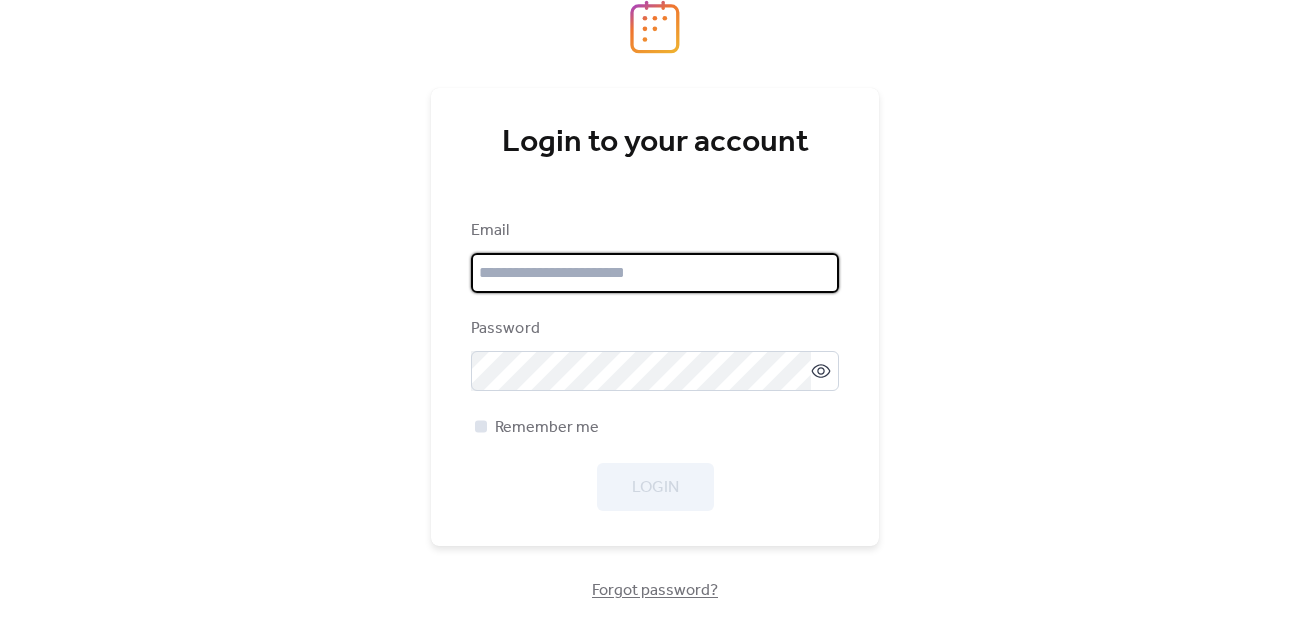 type on "**********" 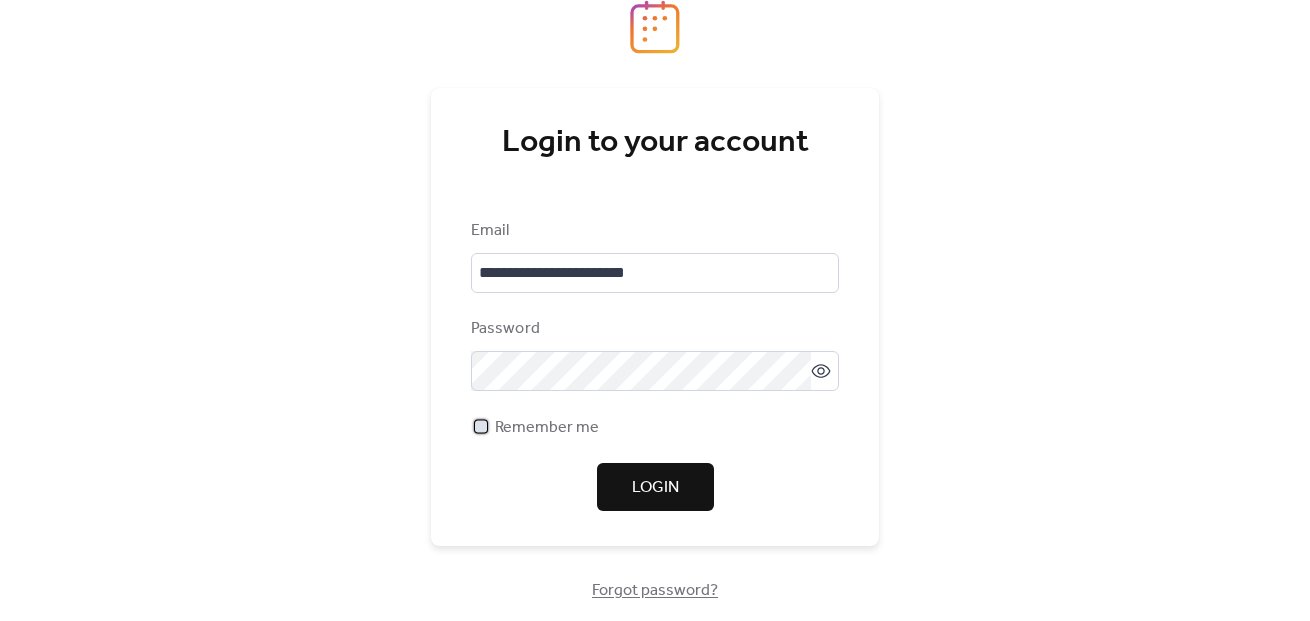 click on "Remember me" at bounding box center [547, 428] 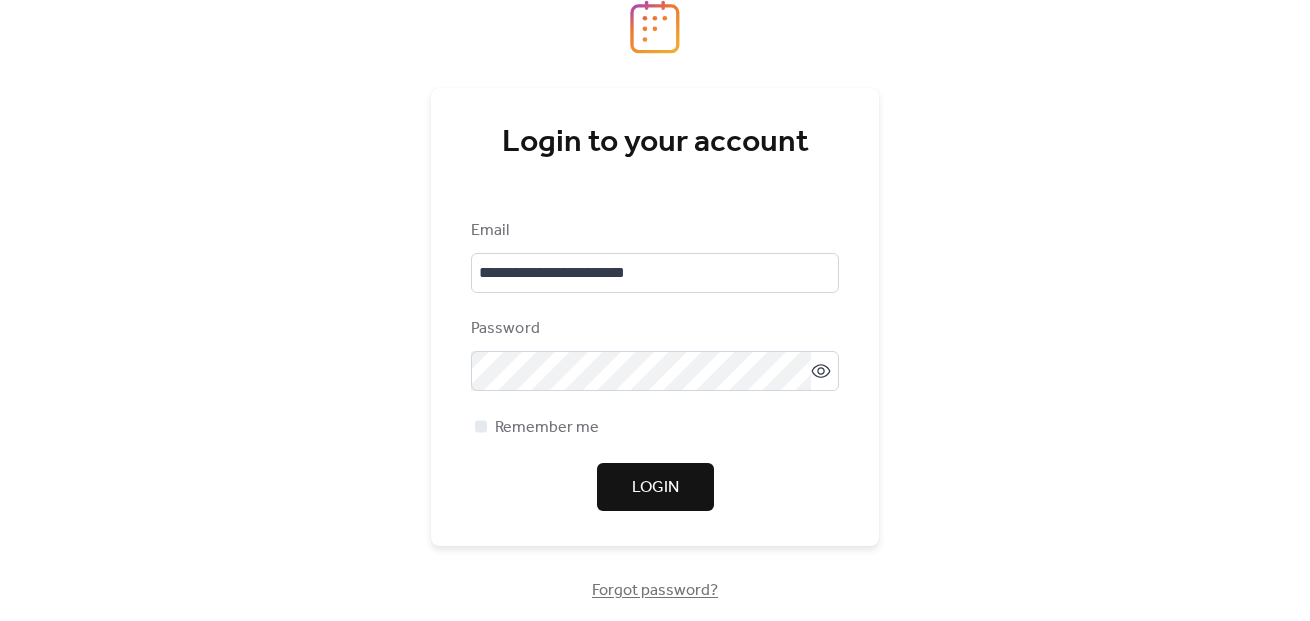 click on "Login" at bounding box center [655, 487] 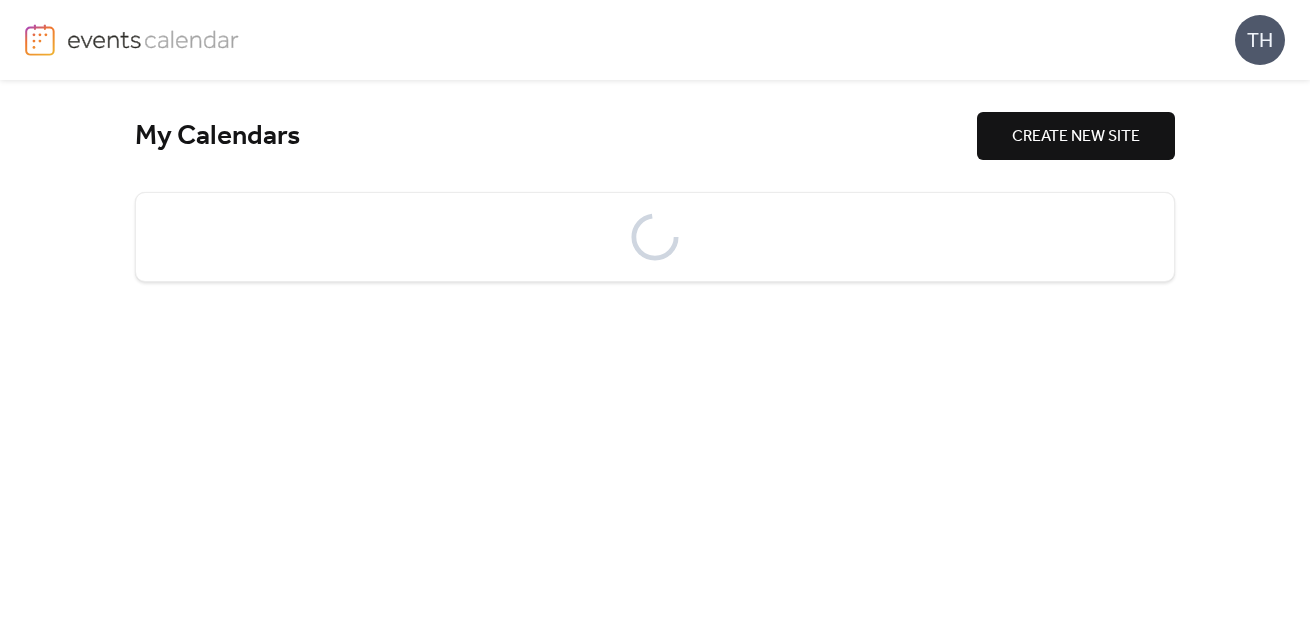scroll, scrollTop: 0, scrollLeft: 0, axis: both 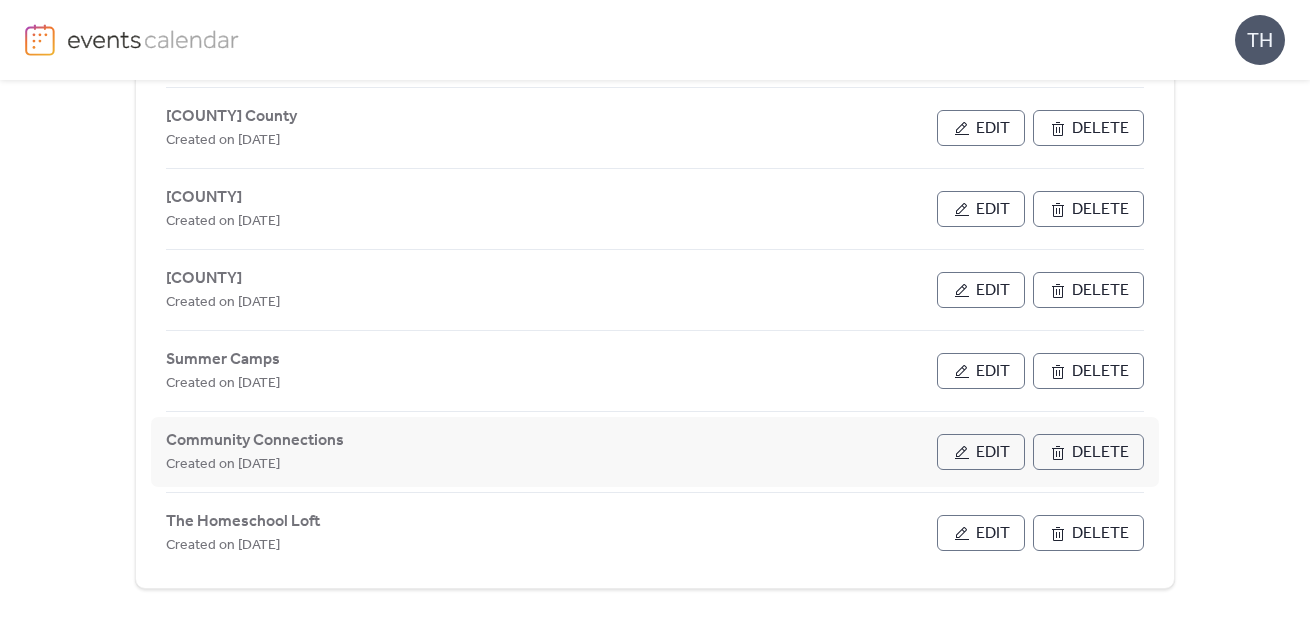 click on "Edit" at bounding box center [993, 453] 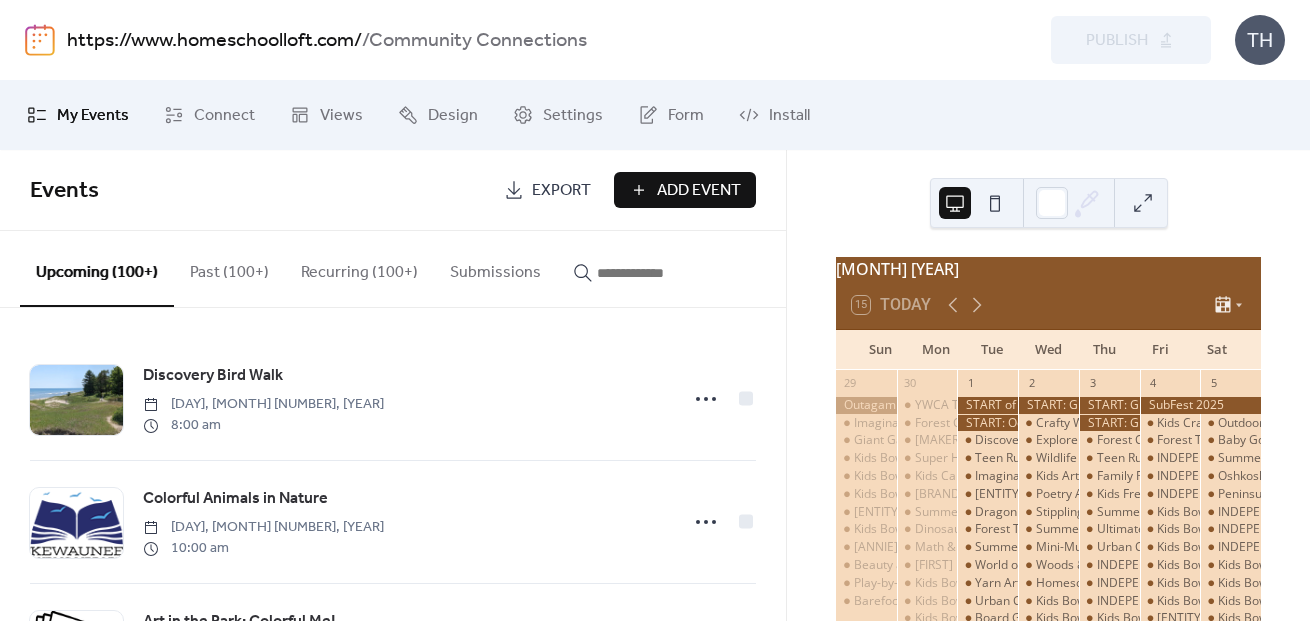 click on "Add Event" at bounding box center (699, 191) 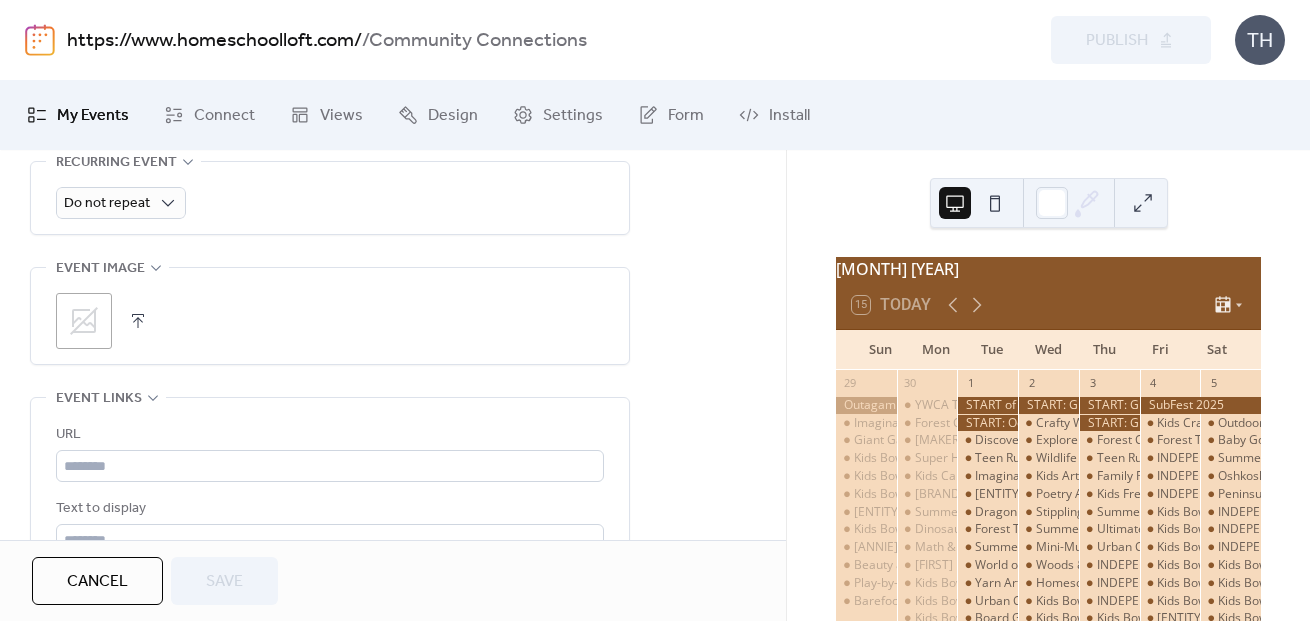 scroll, scrollTop: 919, scrollLeft: 0, axis: vertical 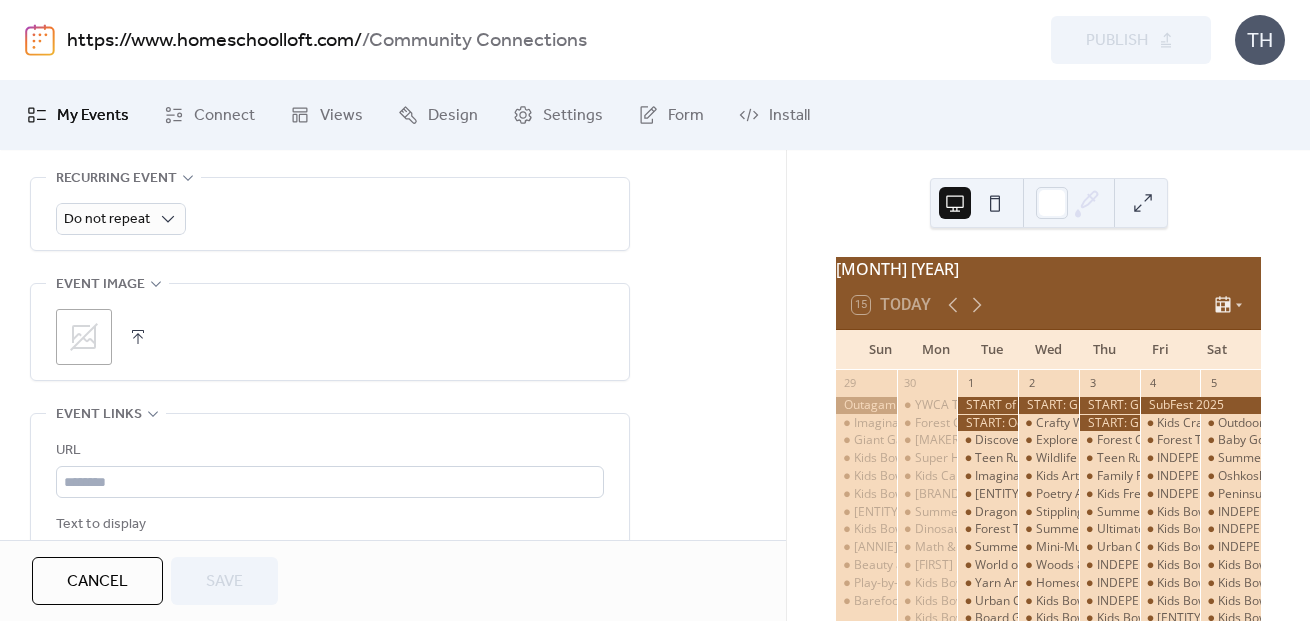 click at bounding box center (138, 337) 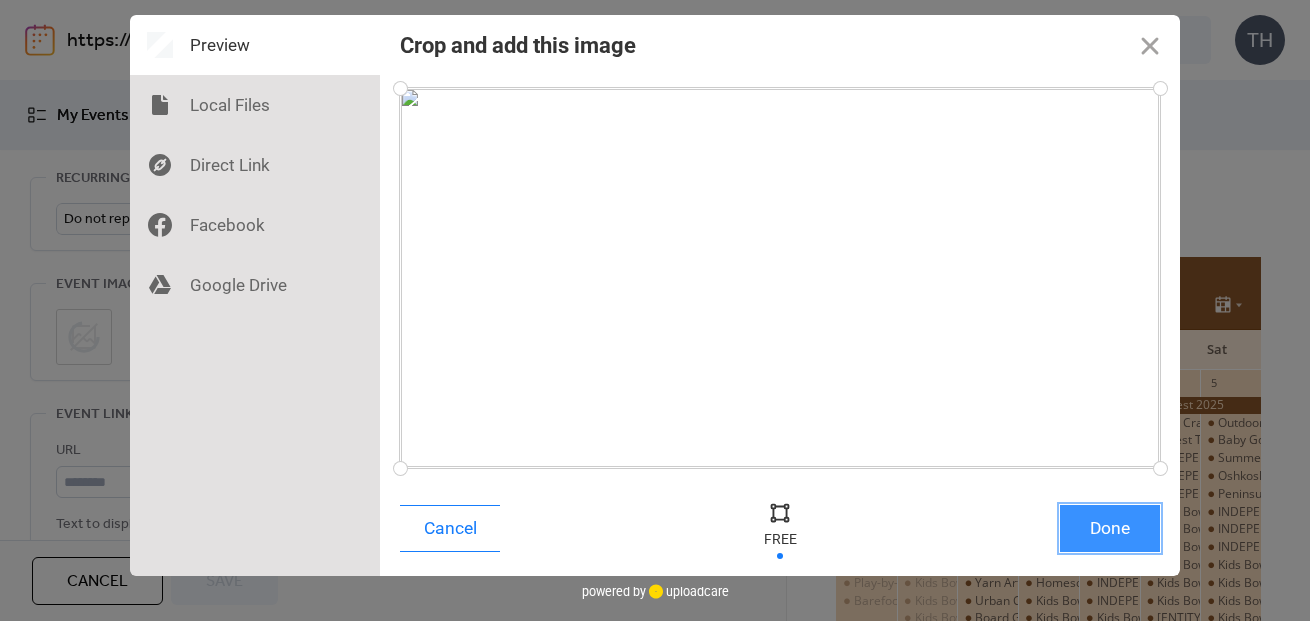 click on "Done" at bounding box center (1110, 528) 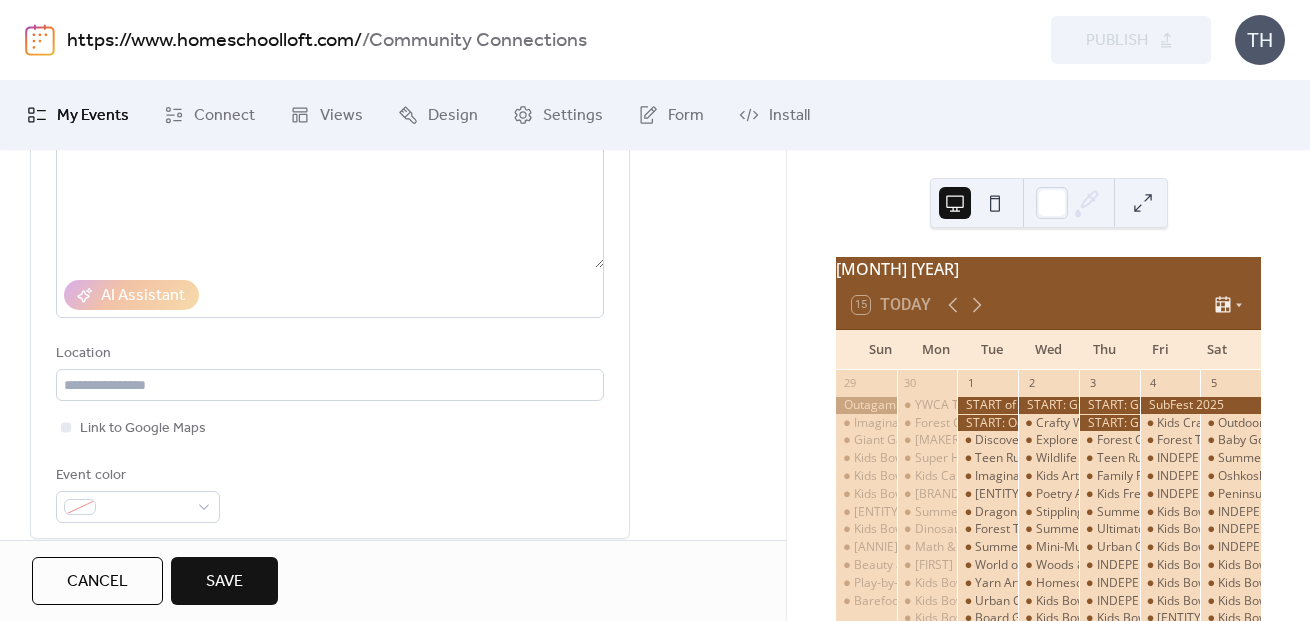 scroll, scrollTop: 10, scrollLeft: 0, axis: vertical 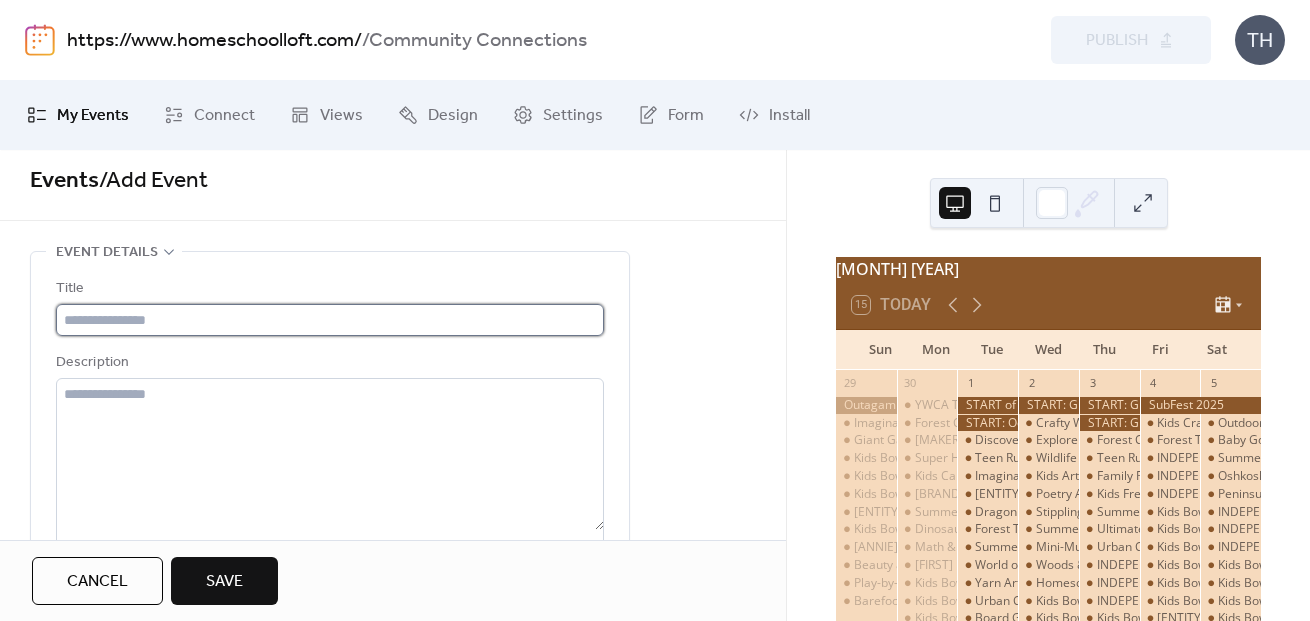 click at bounding box center [330, 320] 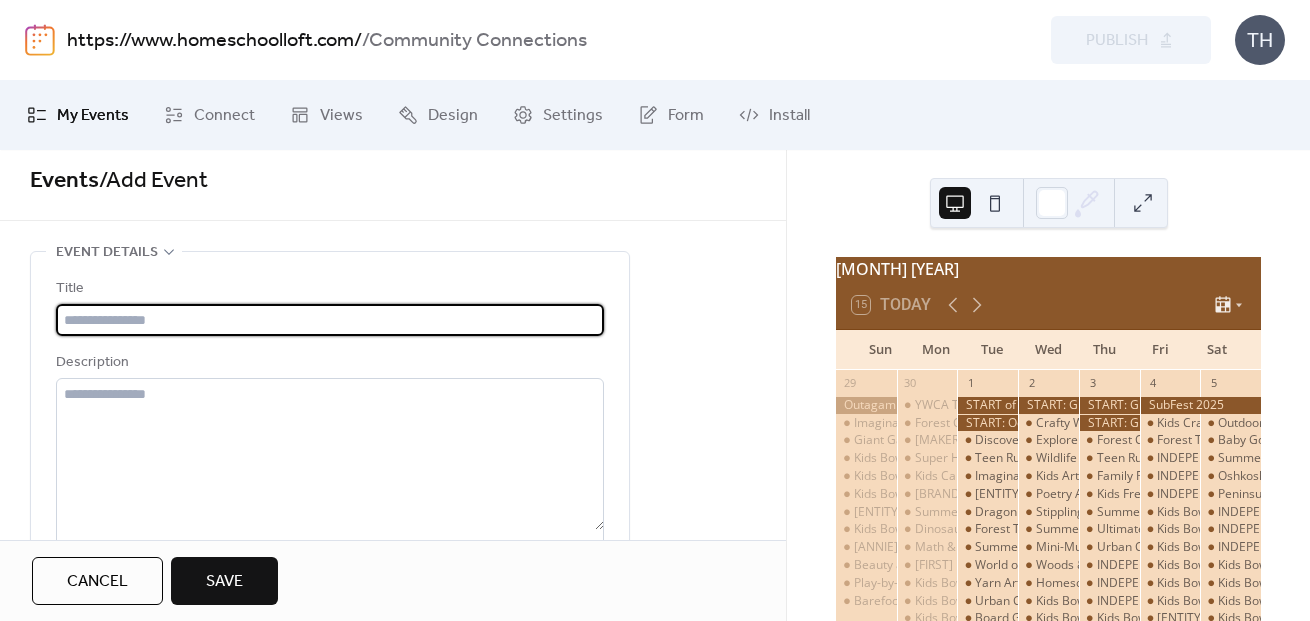 paste on "**********" 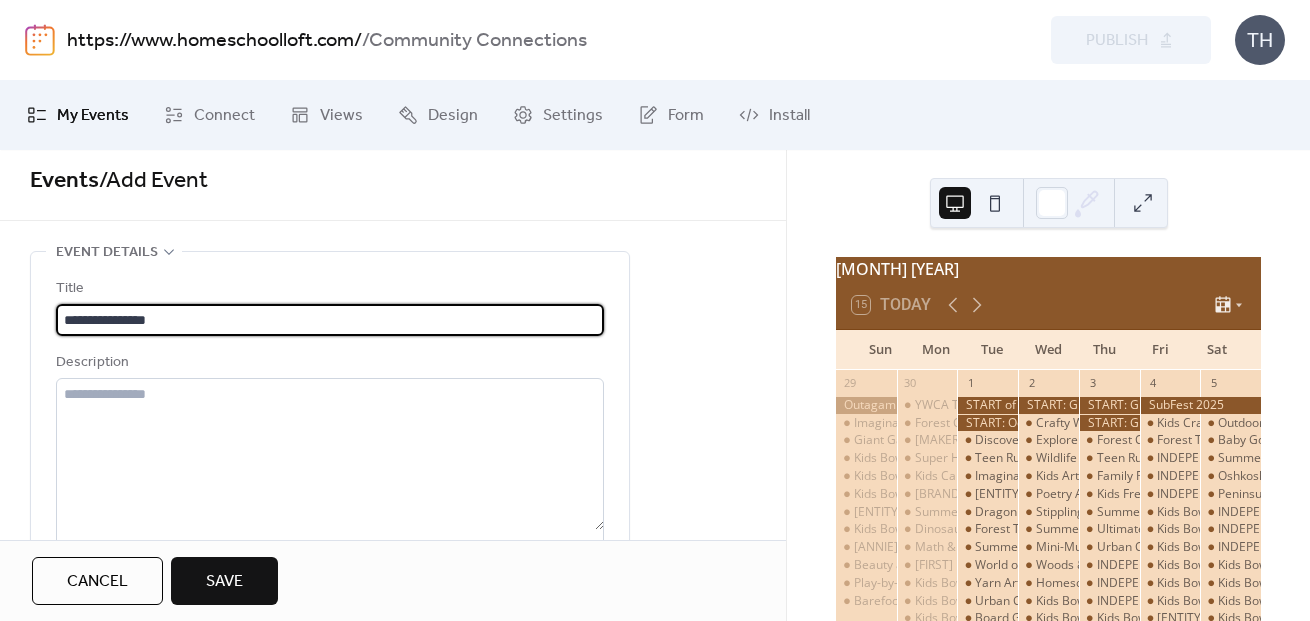 type on "**********" 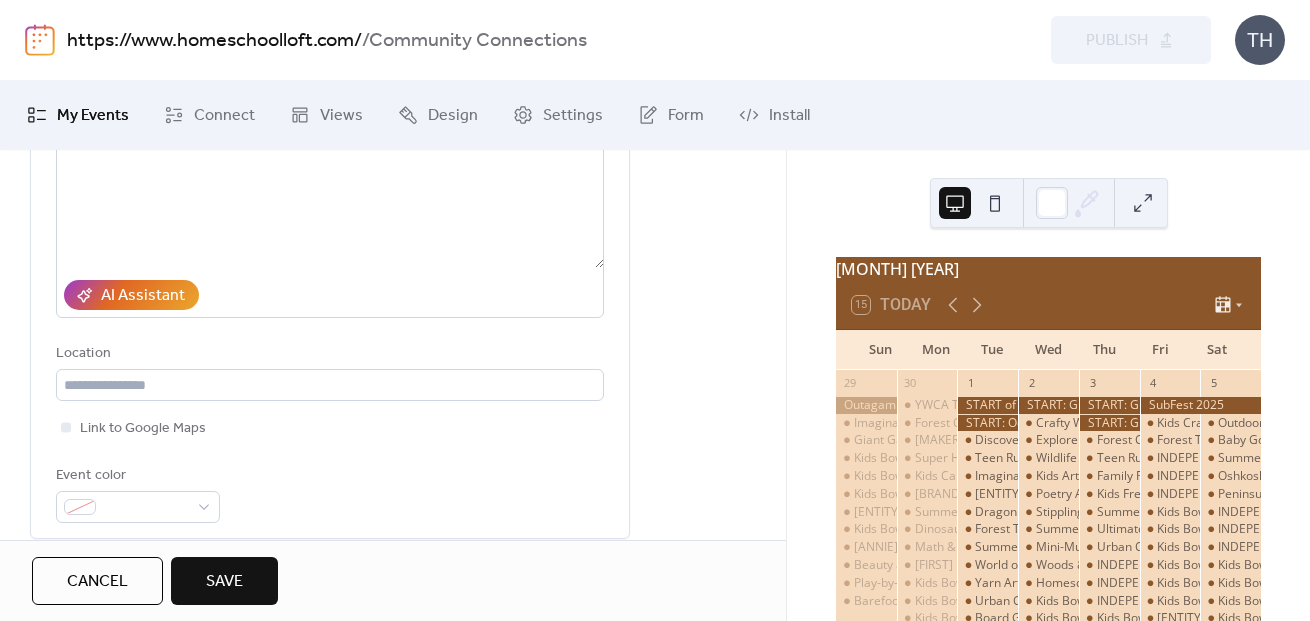 scroll, scrollTop: 404, scrollLeft: 0, axis: vertical 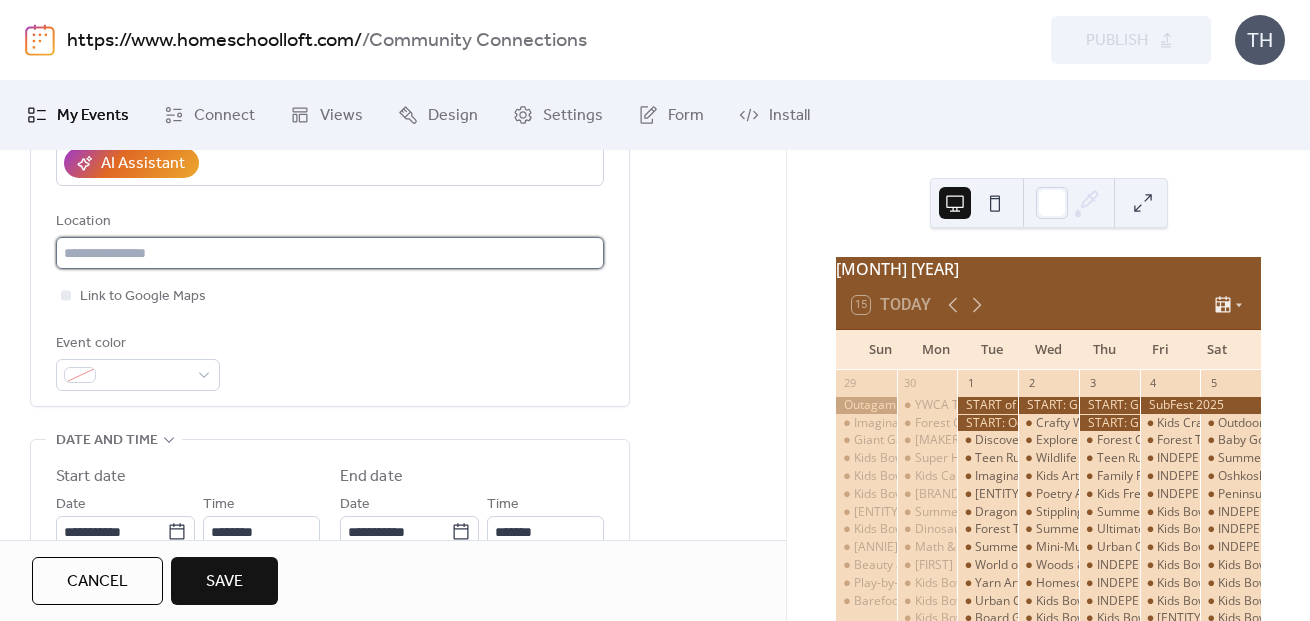 click at bounding box center [330, 253] 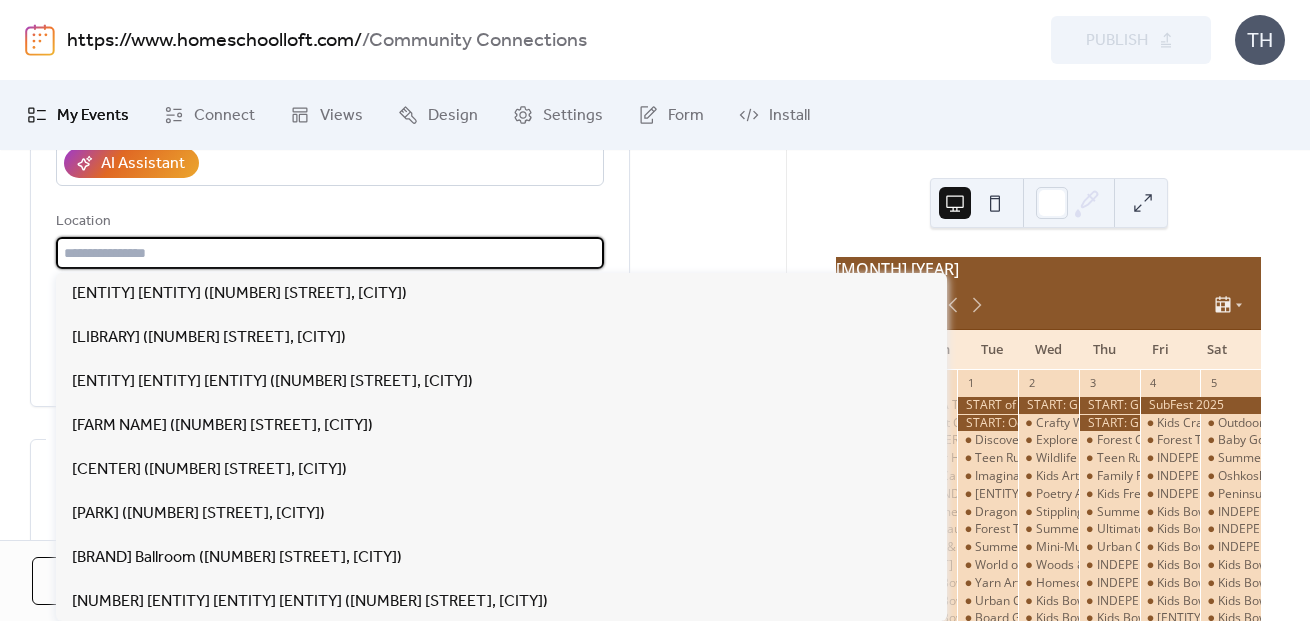 paste on "**********" 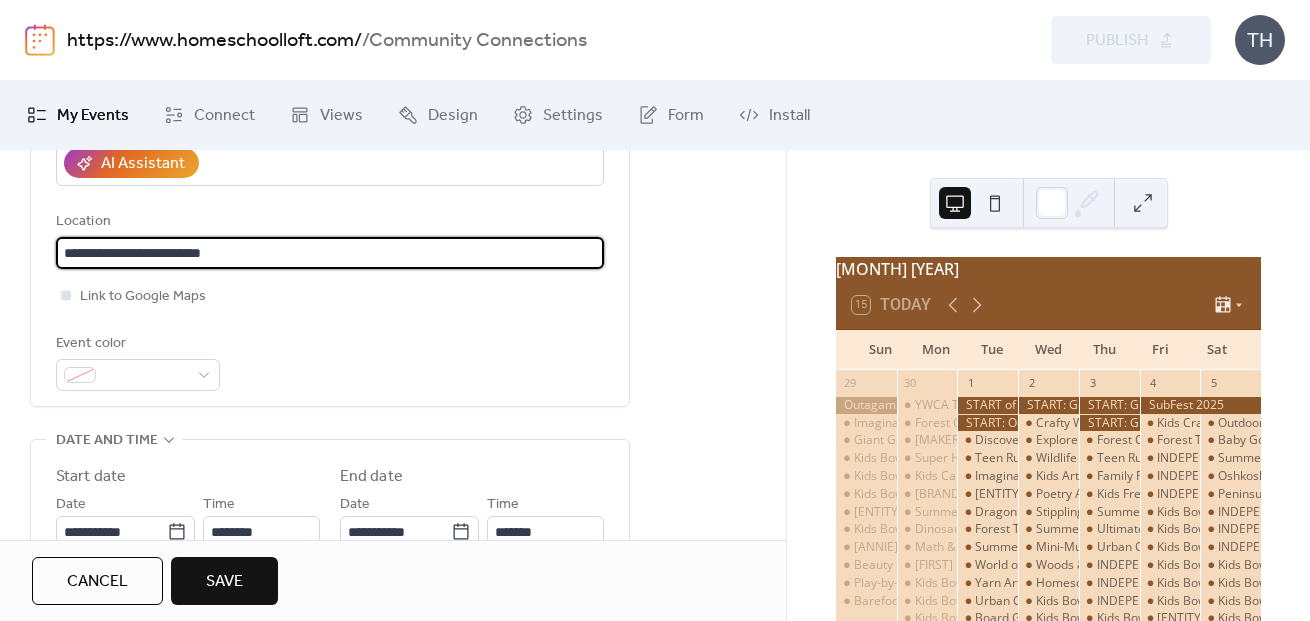 type on "**********" 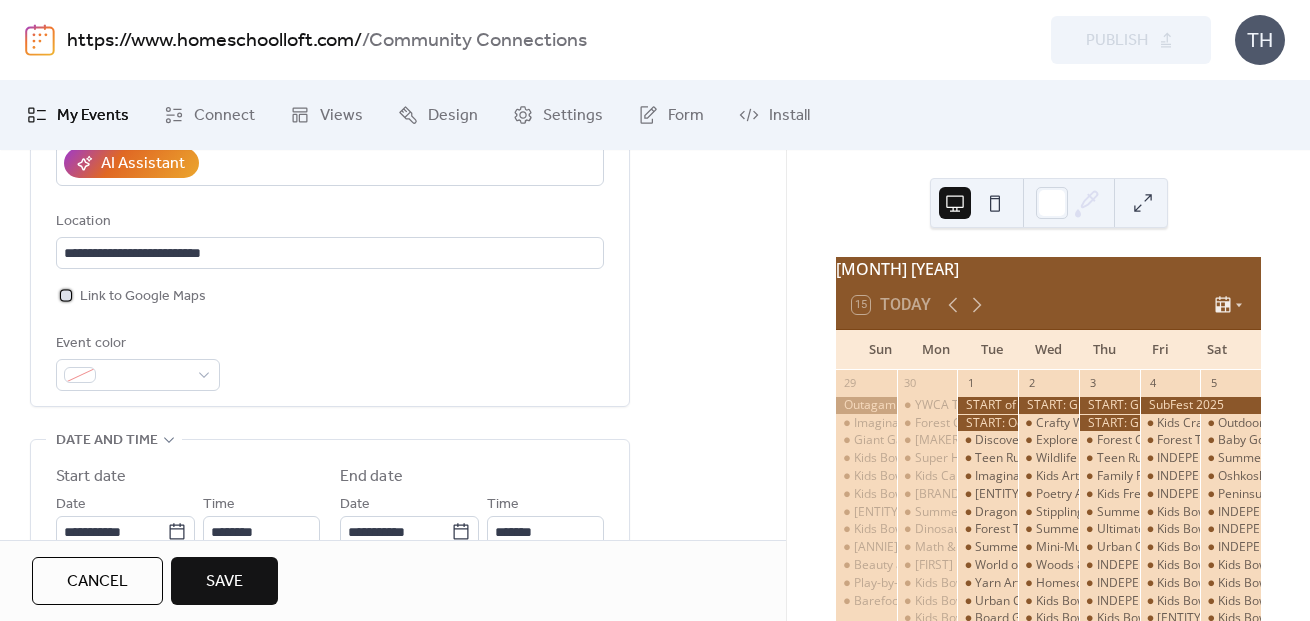 click on "Link to Google Maps" at bounding box center (143, 297) 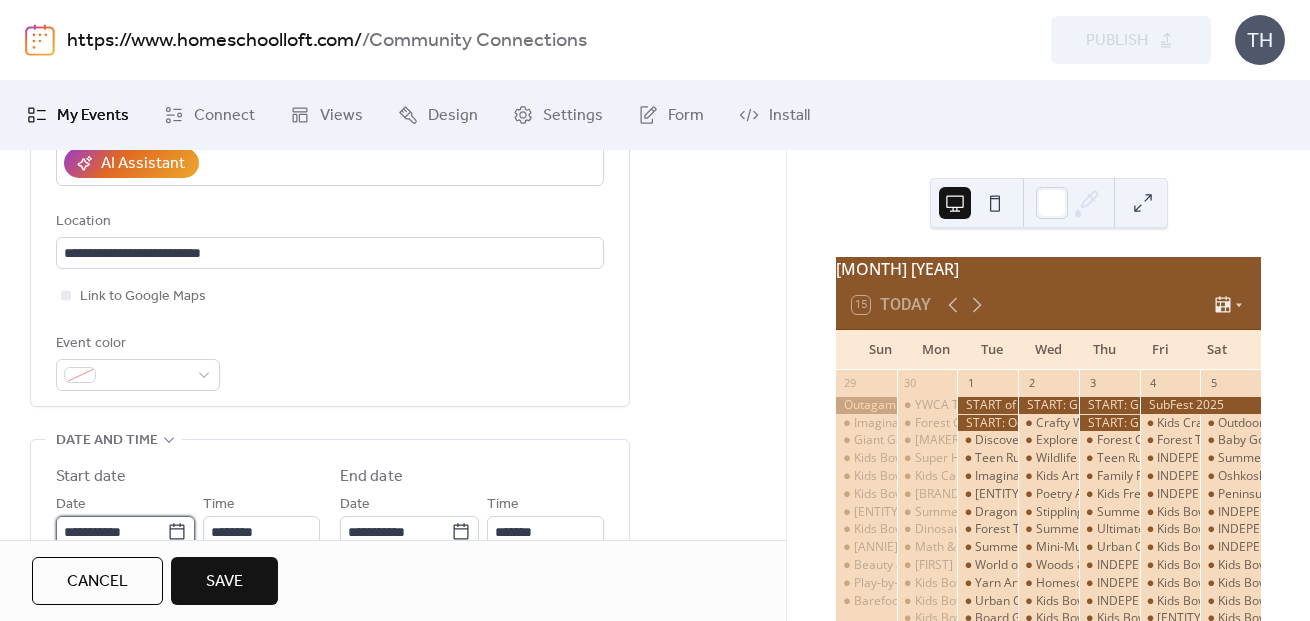 click on "**********" at bounding box center [111, 532] 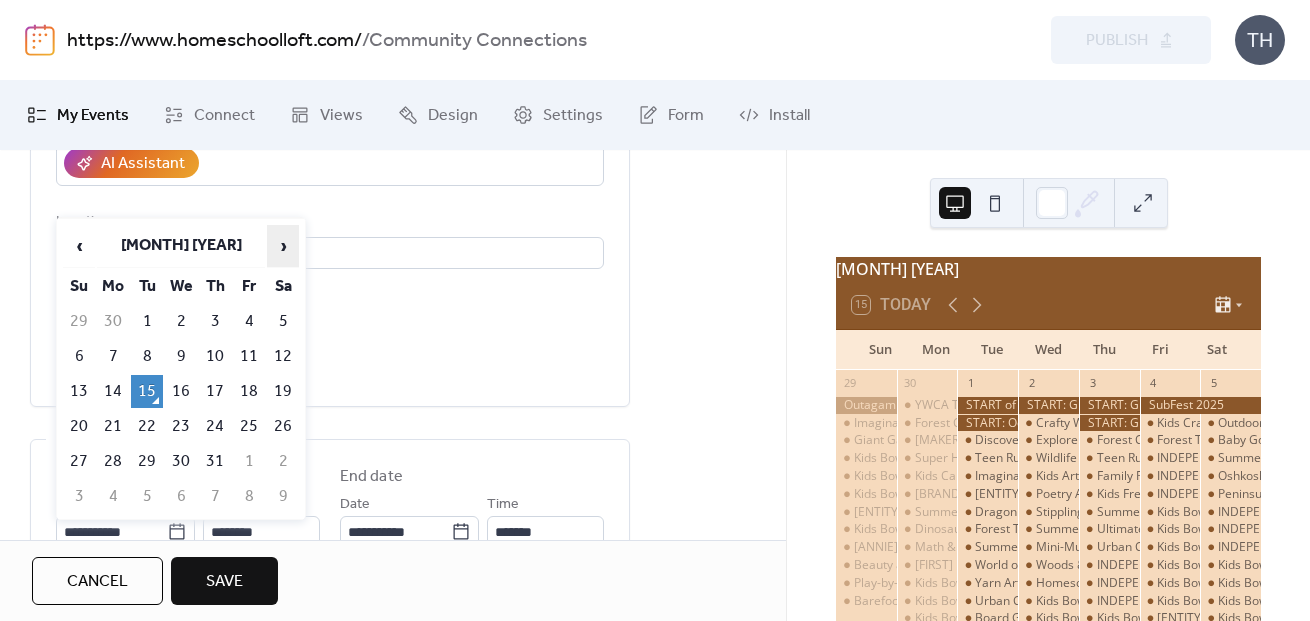 click on "›" at bounding box center [283, 246] 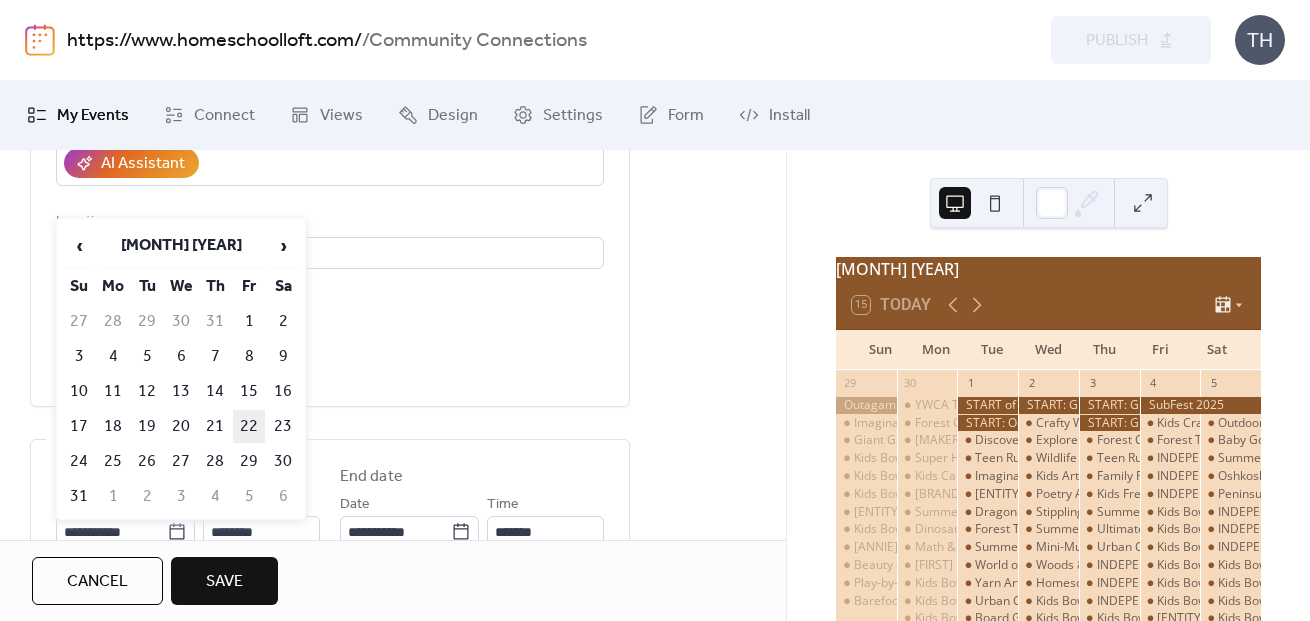 click on "22" at bounding box center [249, 426] 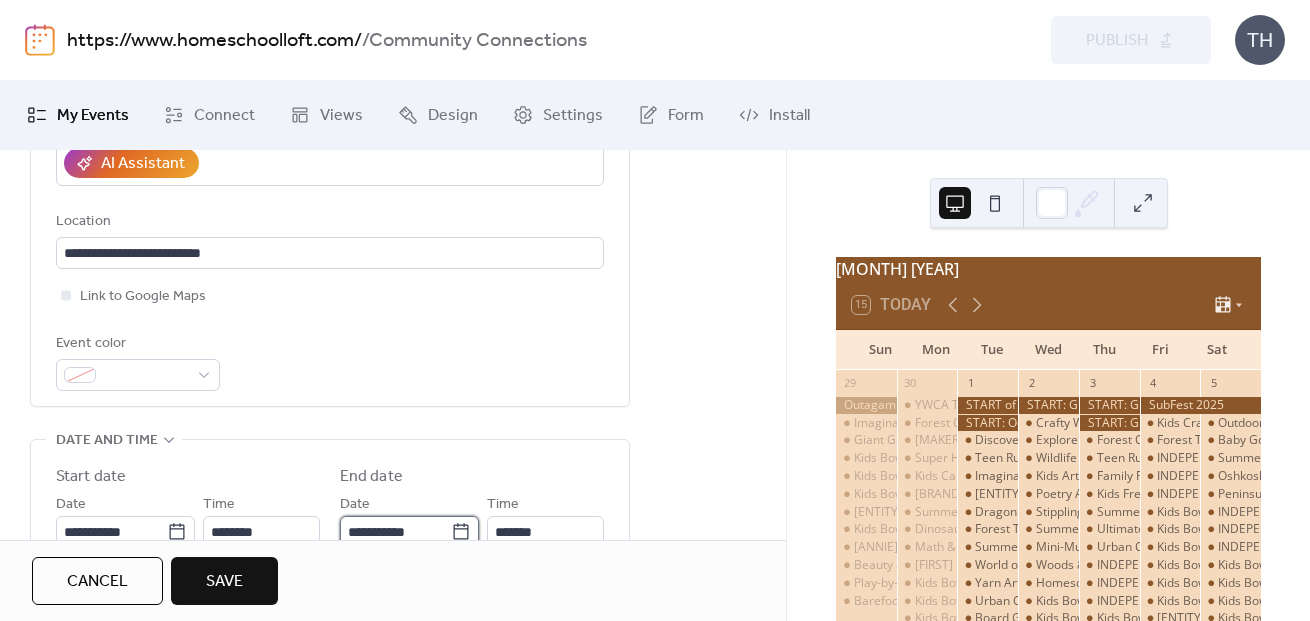 click on "**********" at bounding box center (395, 532) 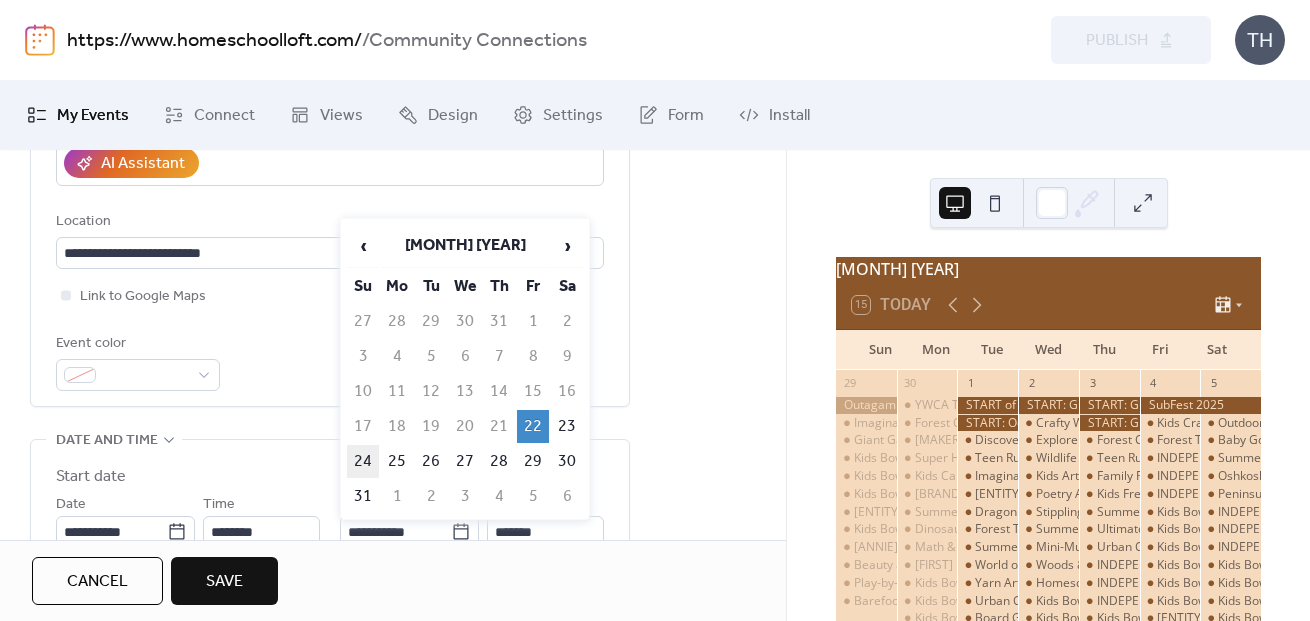 click on "24" at bounding box center (363, 461) 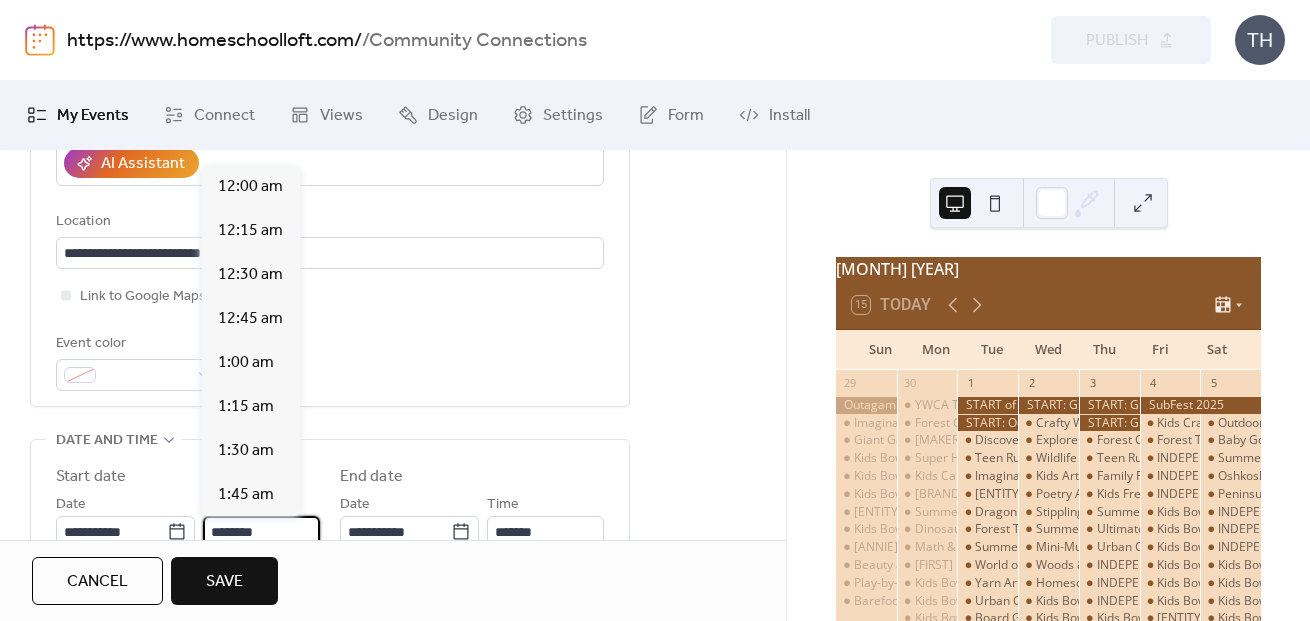 click on "********" at bounding box center (261, 532) 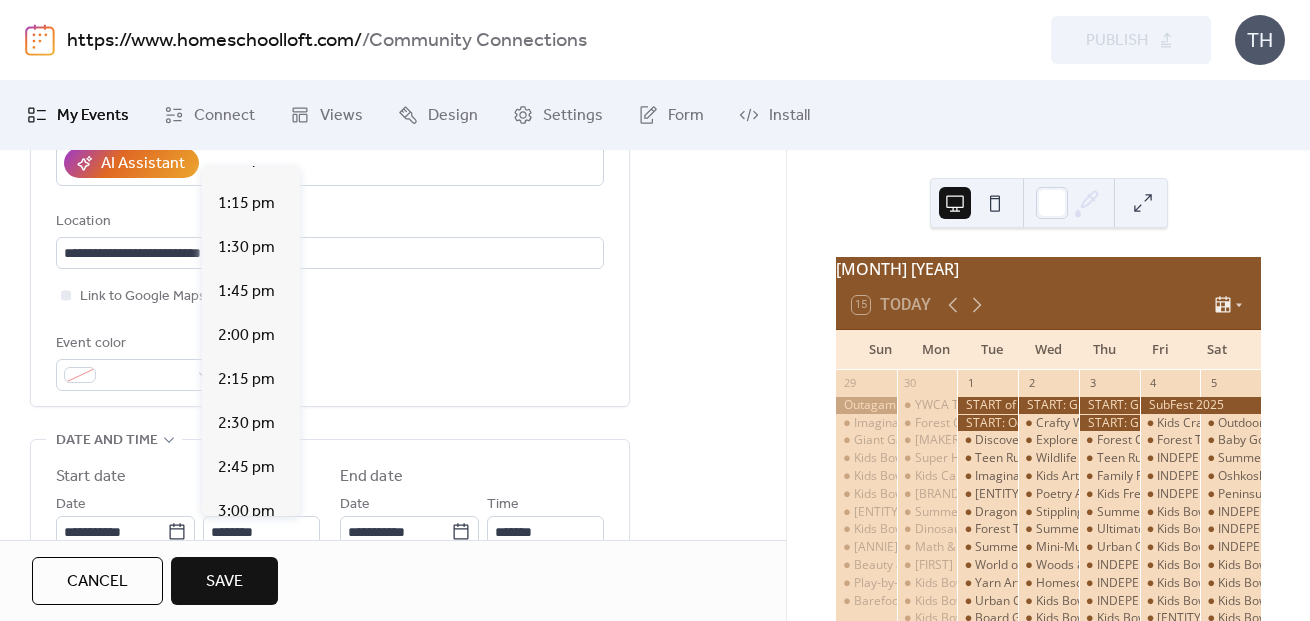 scroll, scrollTop: 2321, scrollLeft: 0, axis: vertical 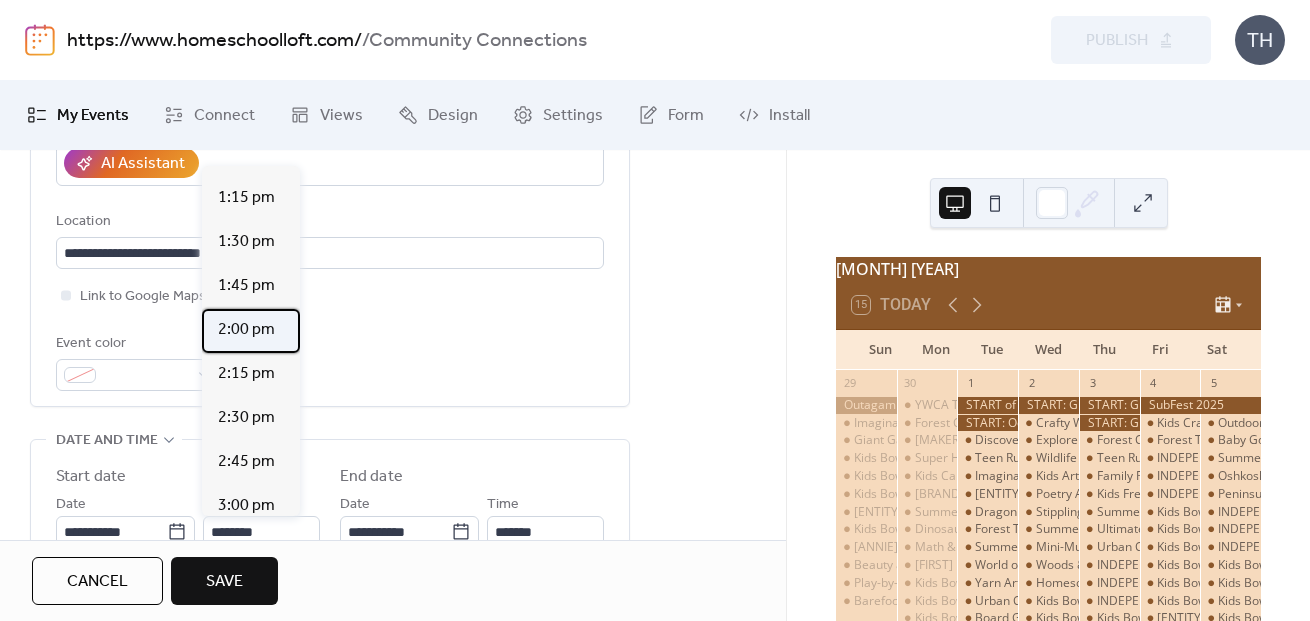 click on "2:00 pm" at bounding box center (246, 330) 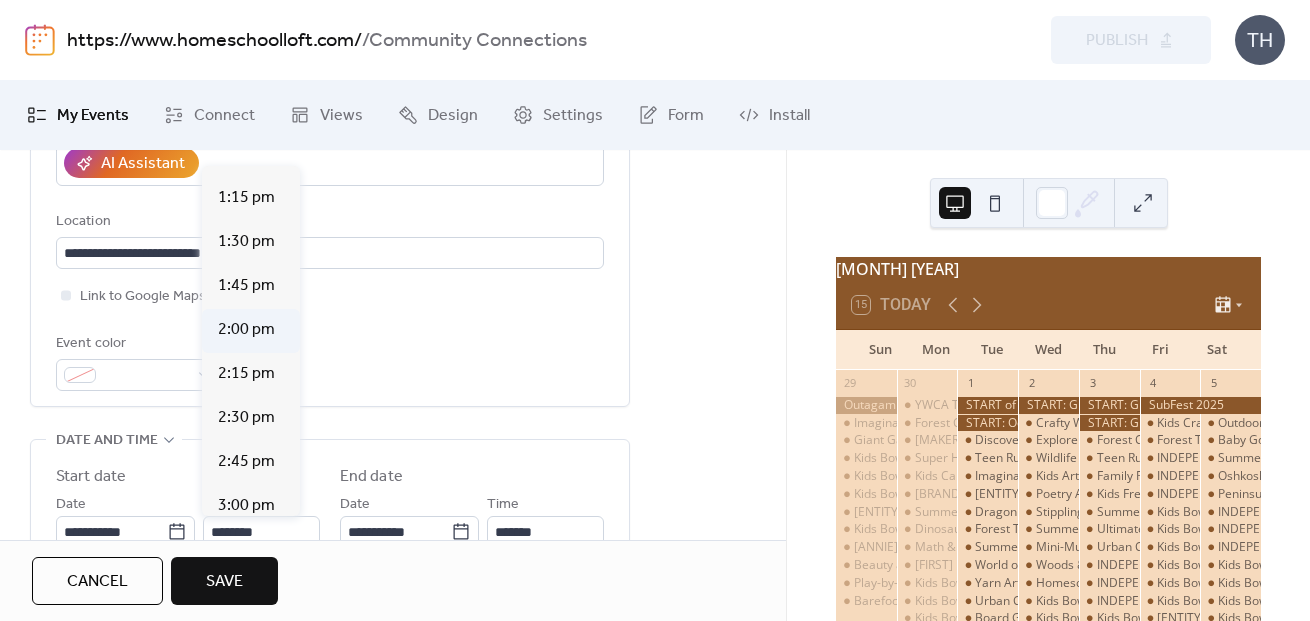 type on "*******" 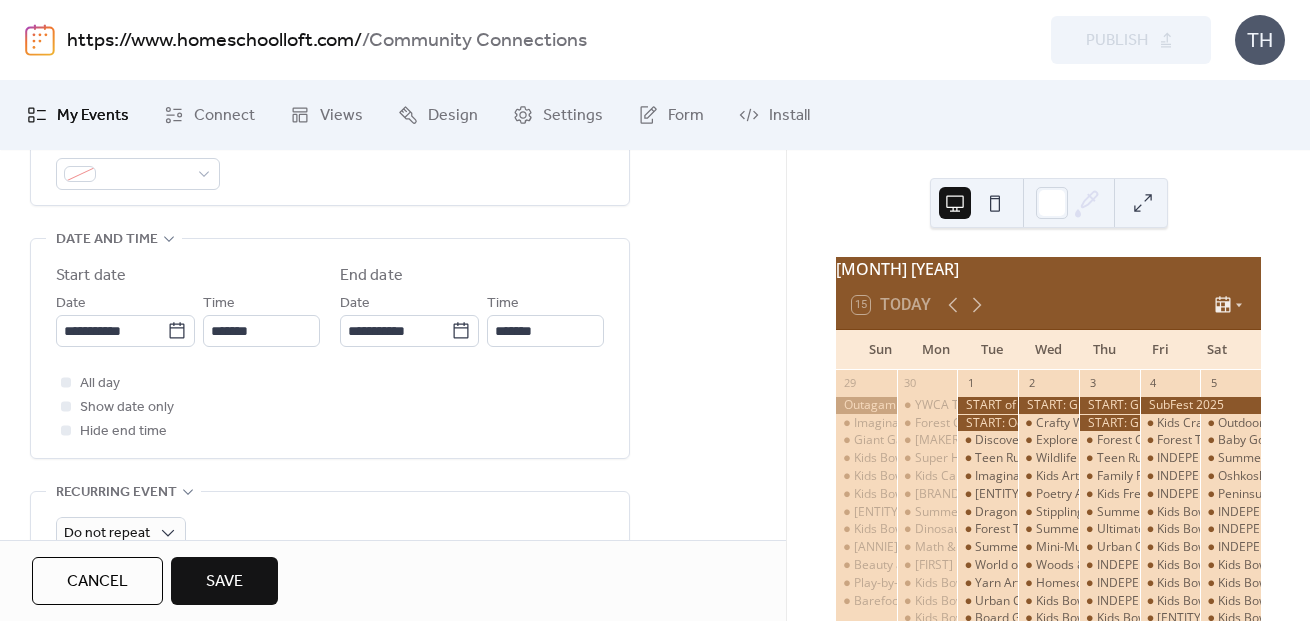 scroll, scrollTop: 675, scrollLeft: 0, axis: vertical 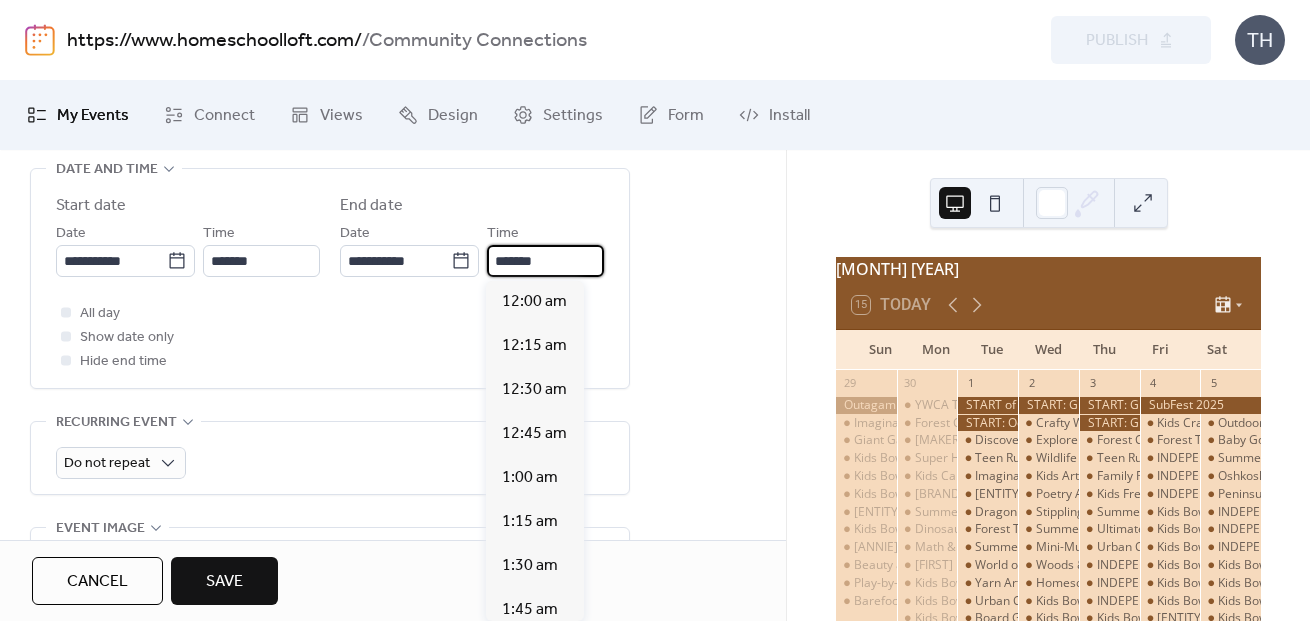 click on "*******" at bounding box center (545, 261) 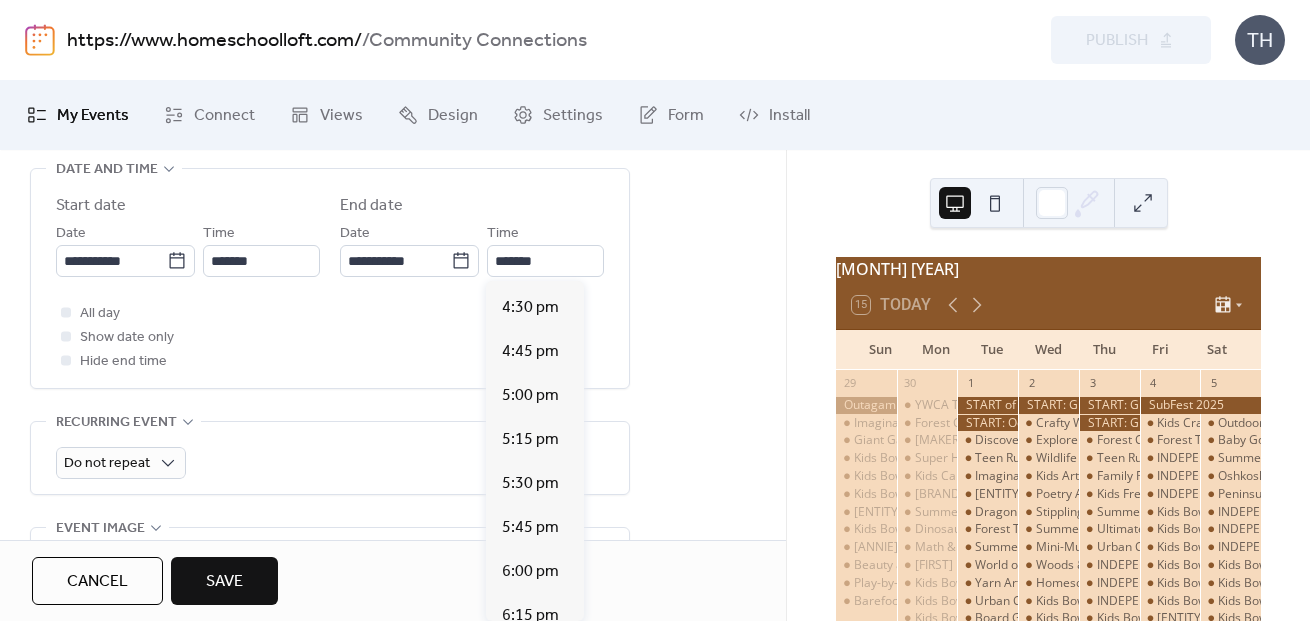 scroll, scrollTop: 2963, scrollLeft: 0, axis: vertical 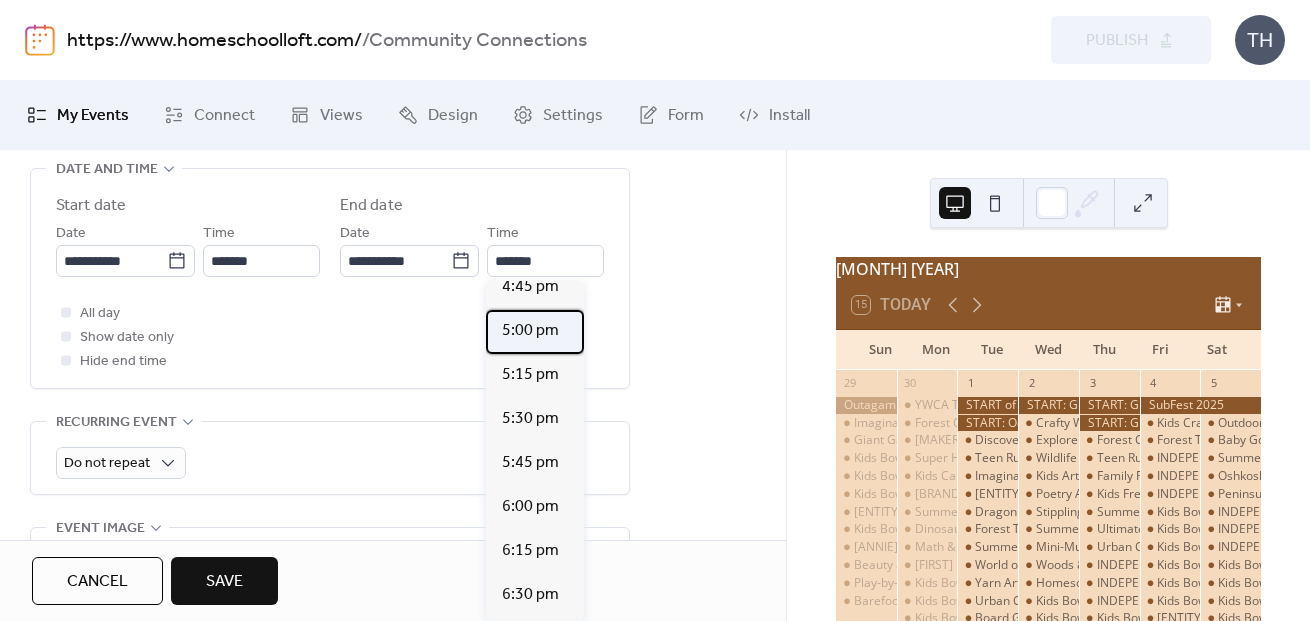 click on "5:00 pm" at bounding box center (535, 332) 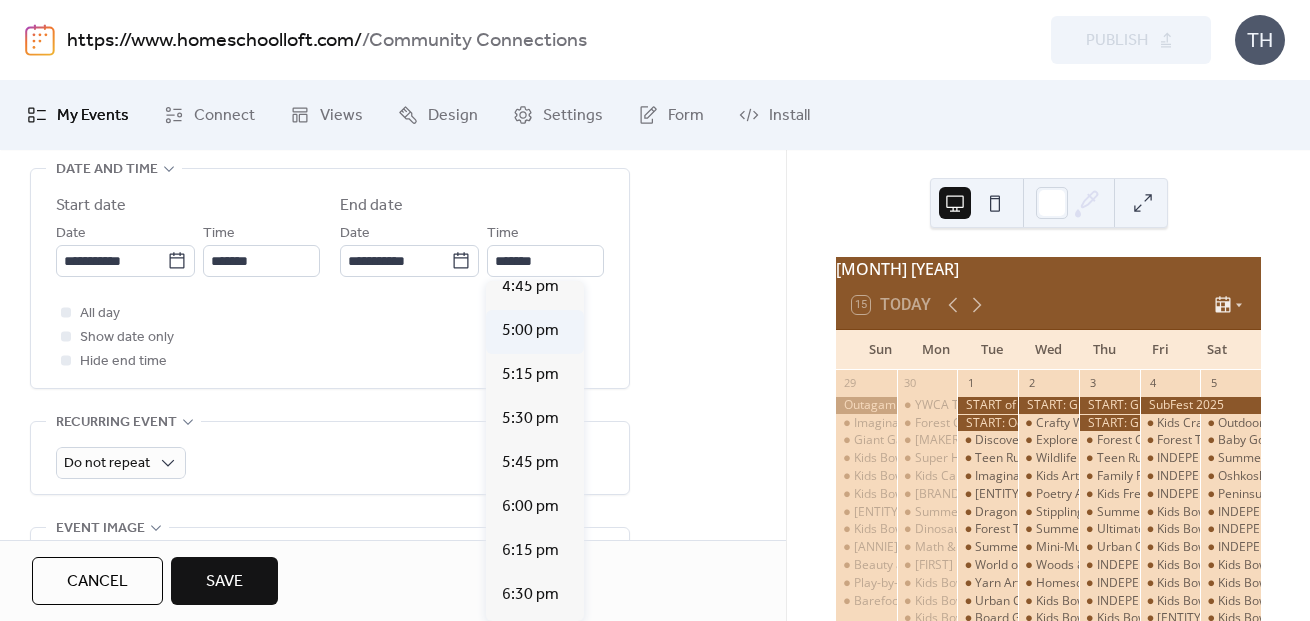 type on "*******" 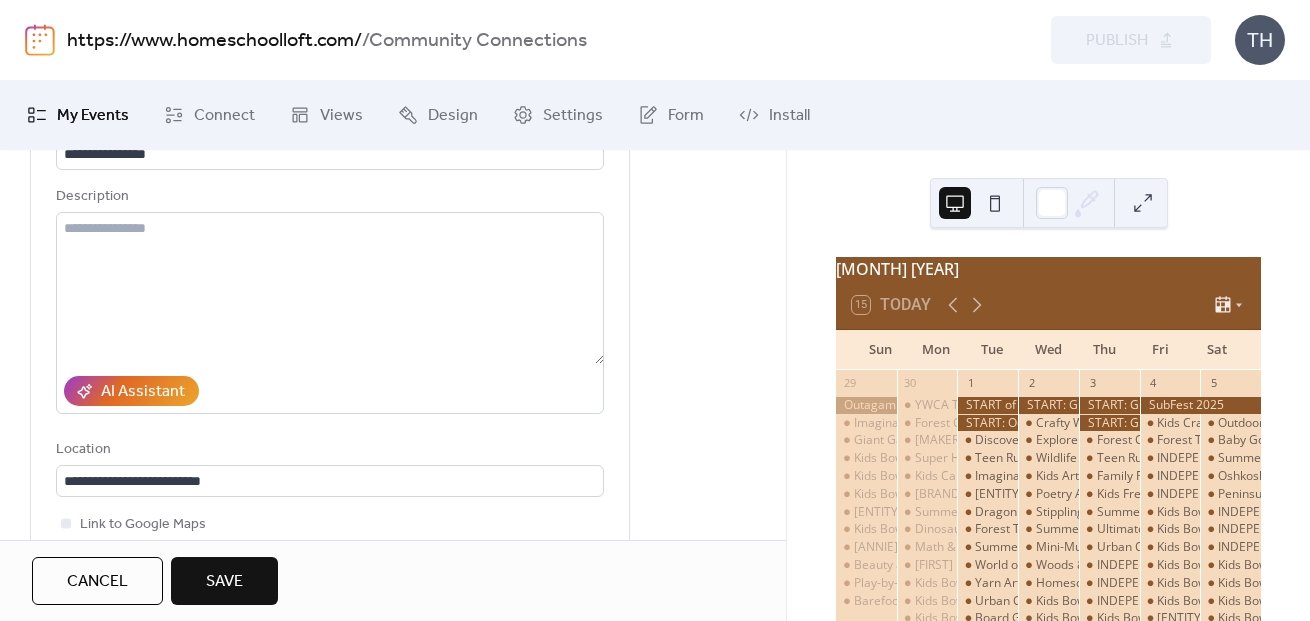 scroll, scrollTop: 157, scrollLeft: 0, axis: vertical 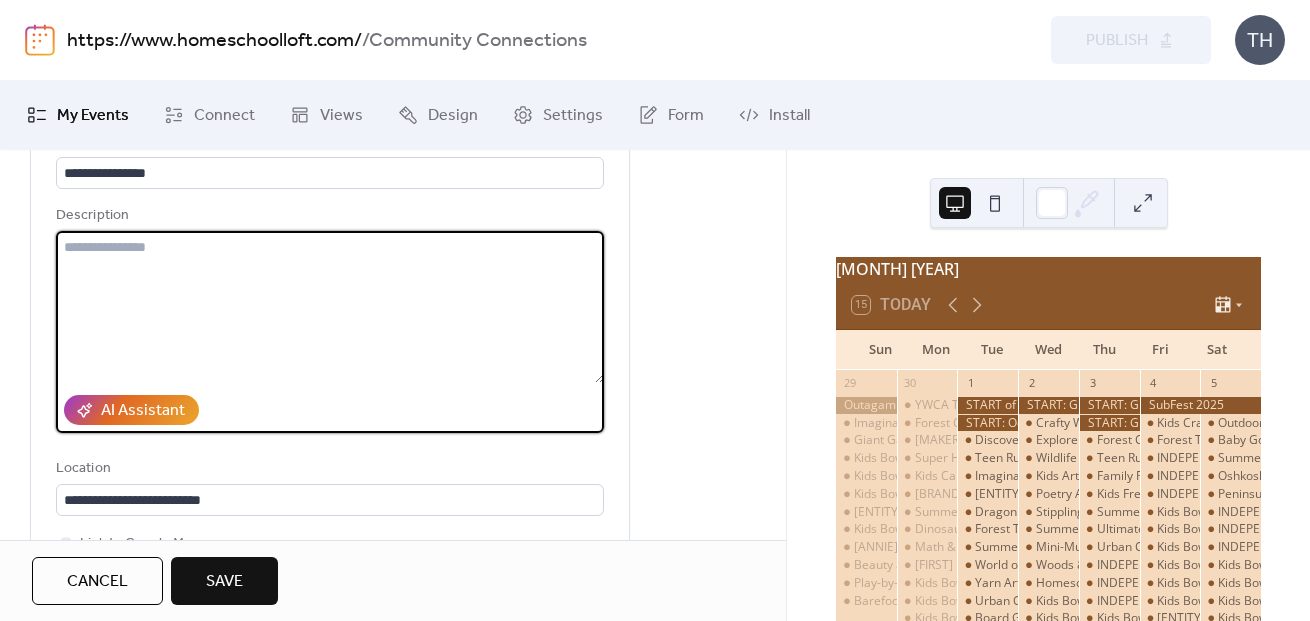 click at bounding box center (330, 307) 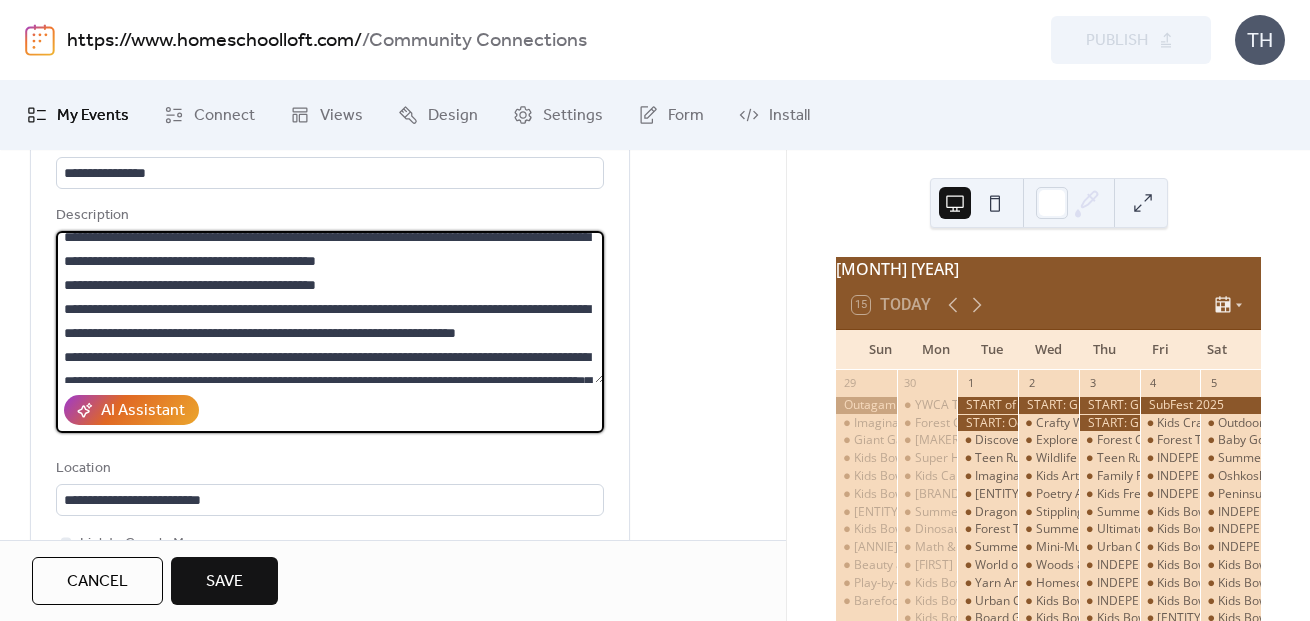 scroll, scrollTop: 0, scrollLeft: 0, axis: both 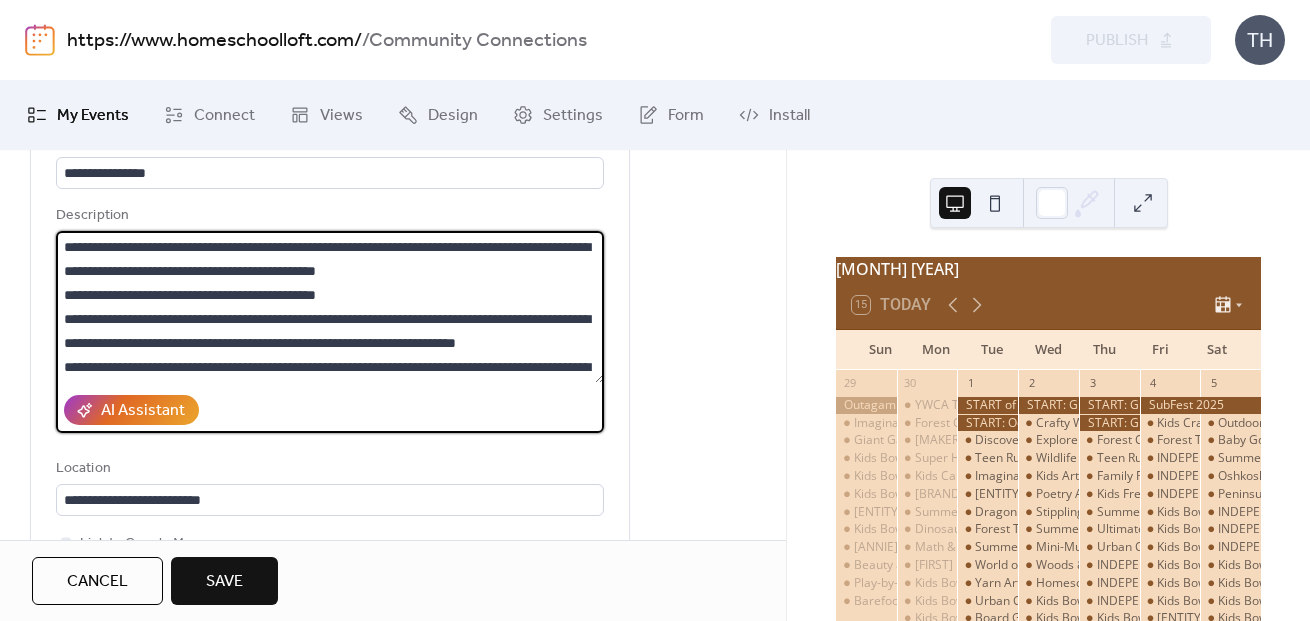 click at bounding box center [330, 307] 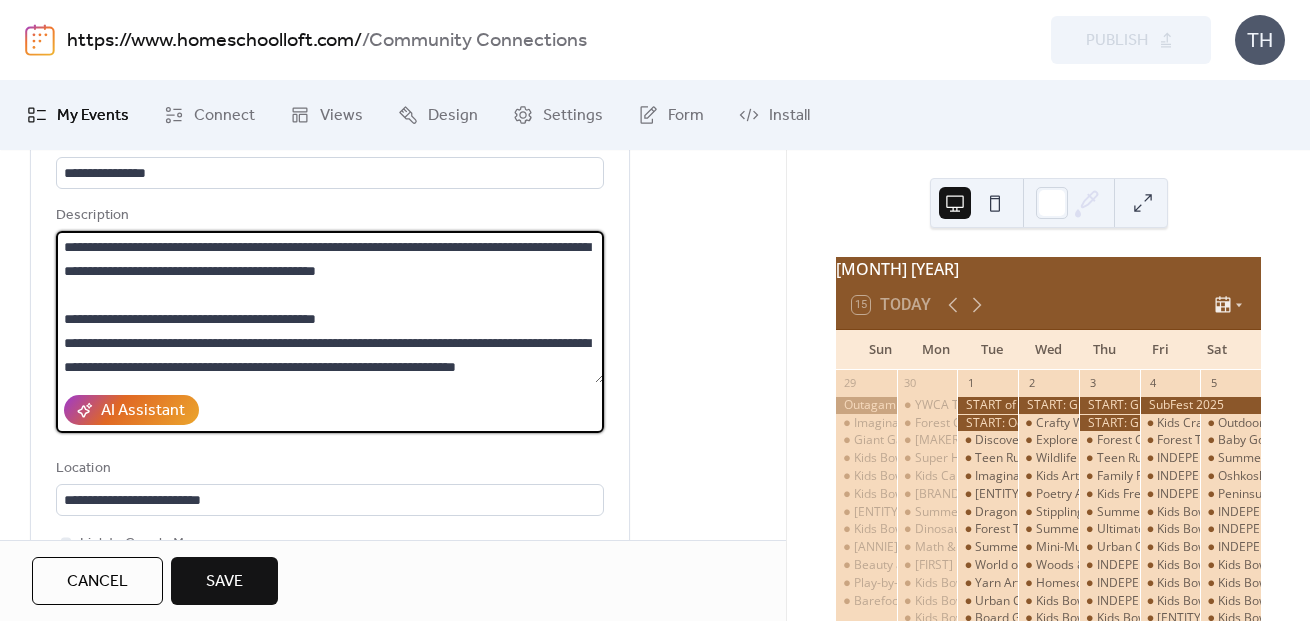 drag, startPoint x: 412, startPoint y: 316, endPoint x: 419, endPoint y: 302, distance: 15.652476 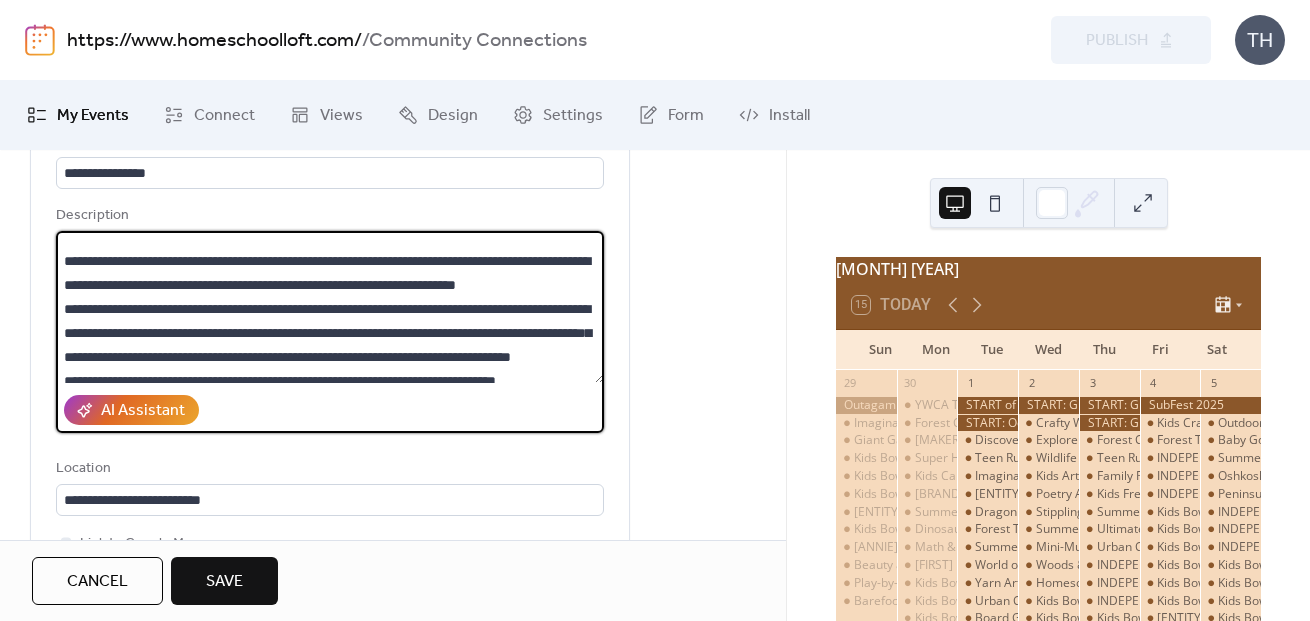 scroll, scrollTop: 110, scrollLeft: 0, axis: vertical 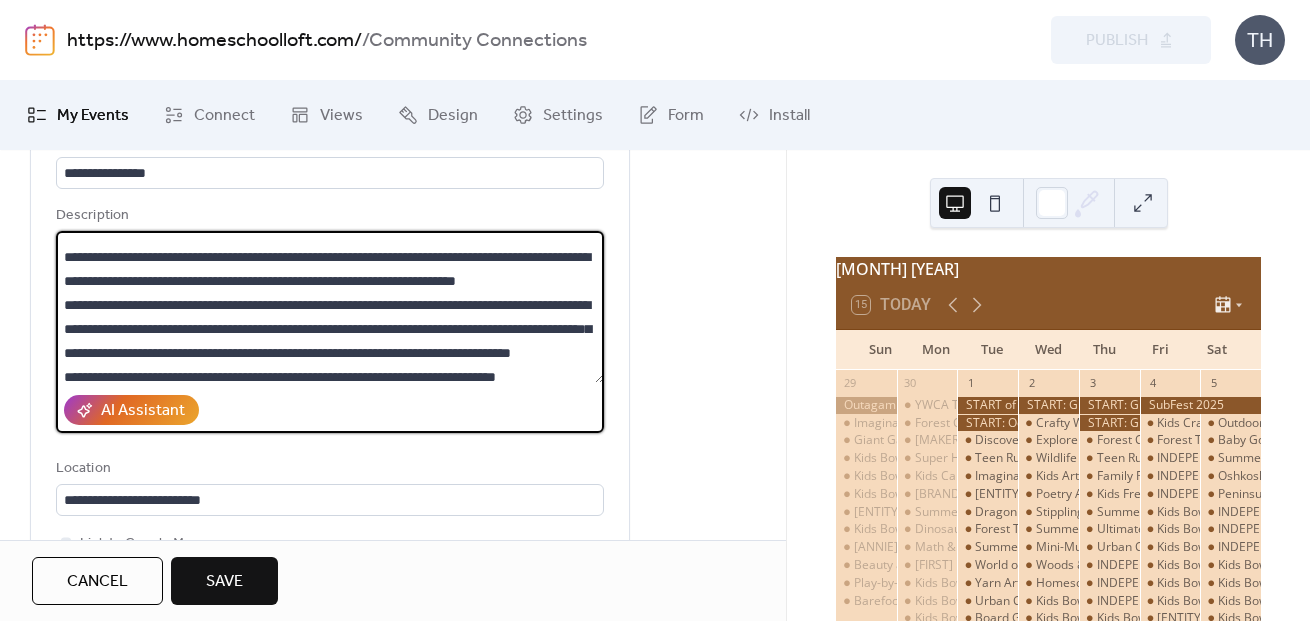click at bounding box center [330, 307] 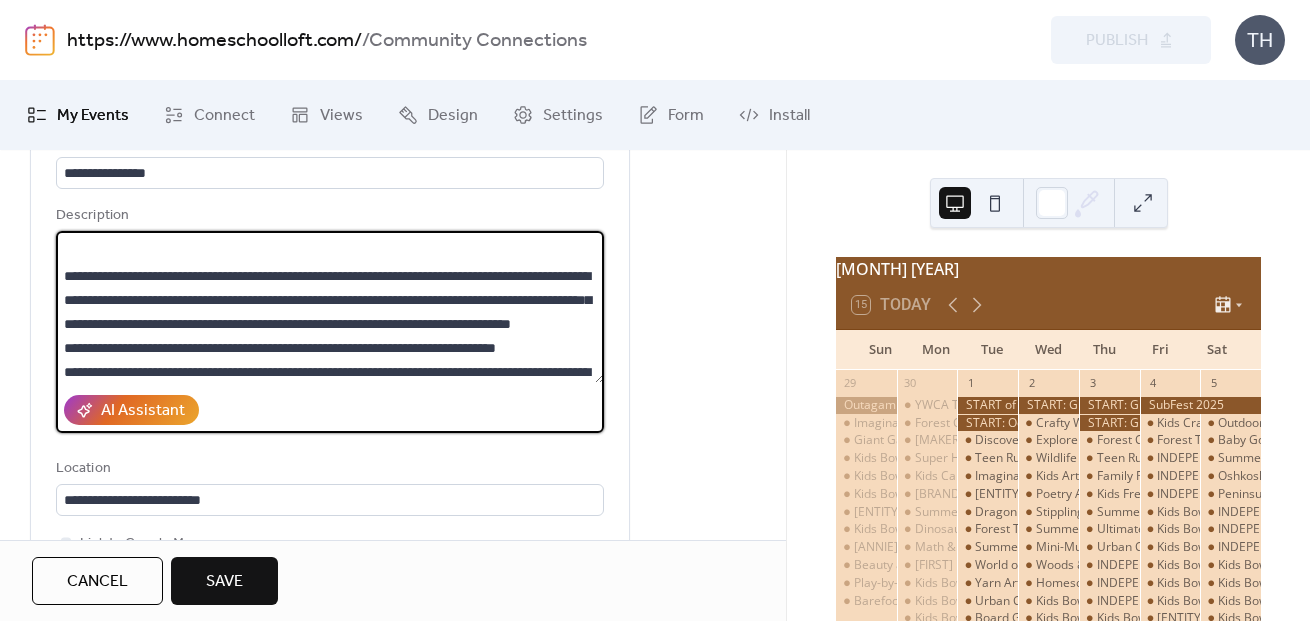 scroll, scrollTop: 167, scrollLeft: 0, axis: vertical 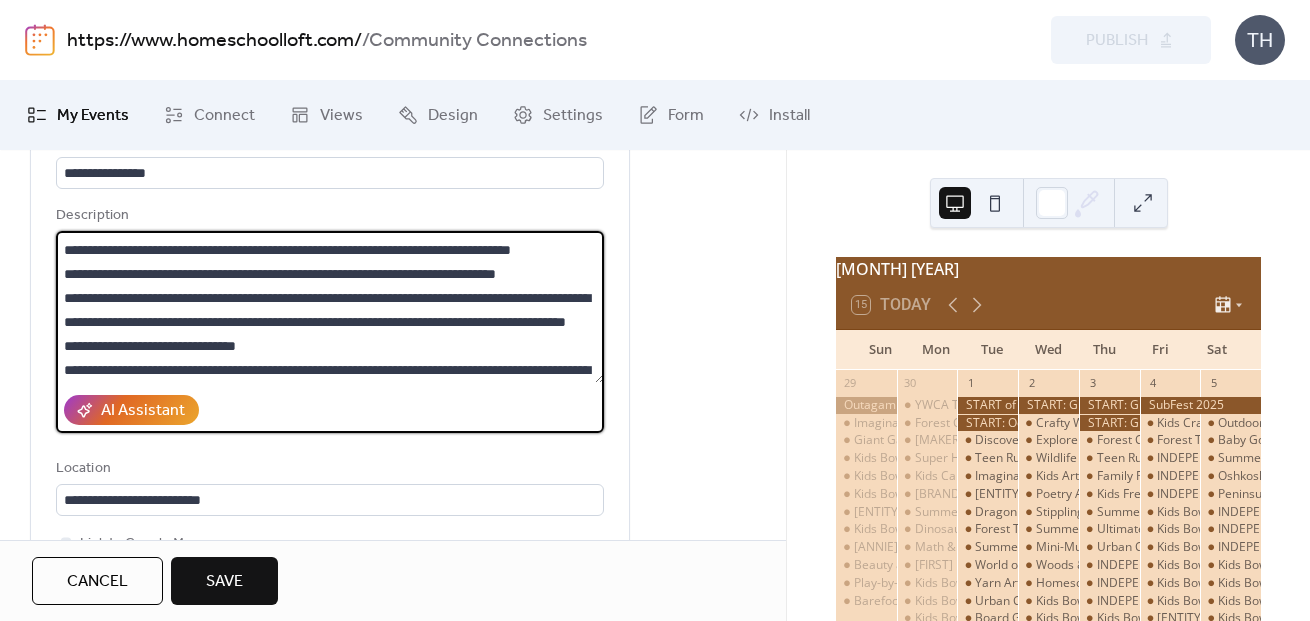 click at bounding box center (330, 307) 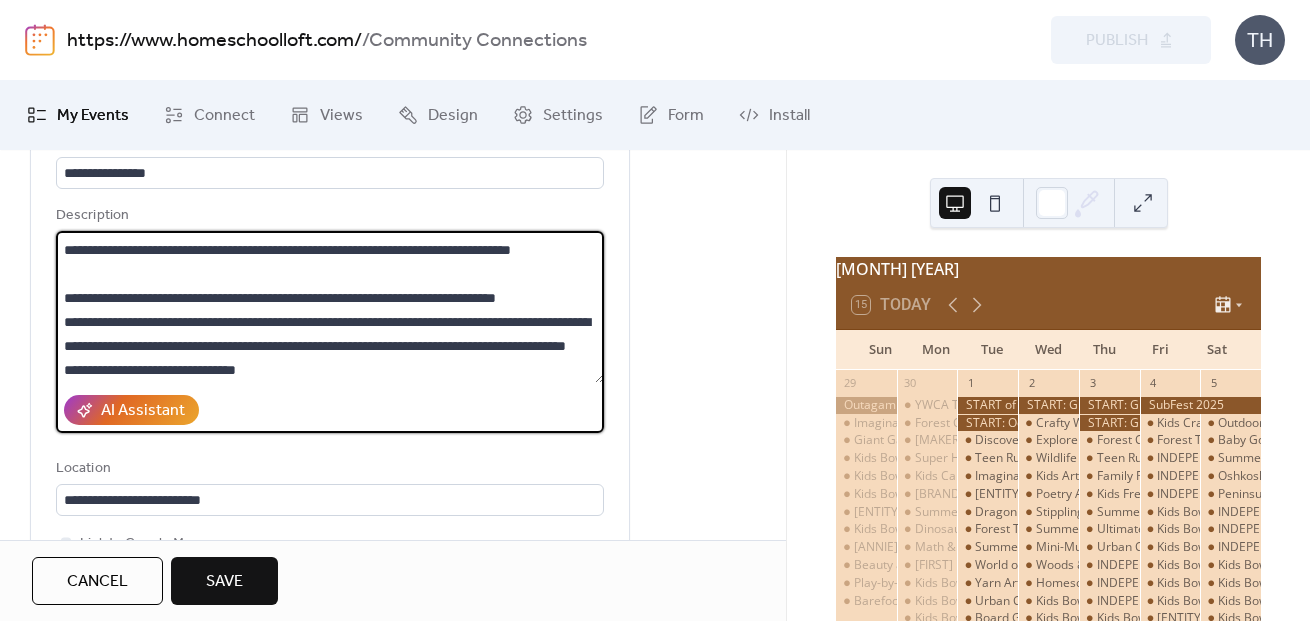 scroll, scrollTop: 261, scrollLeft: 0, axis: vertical 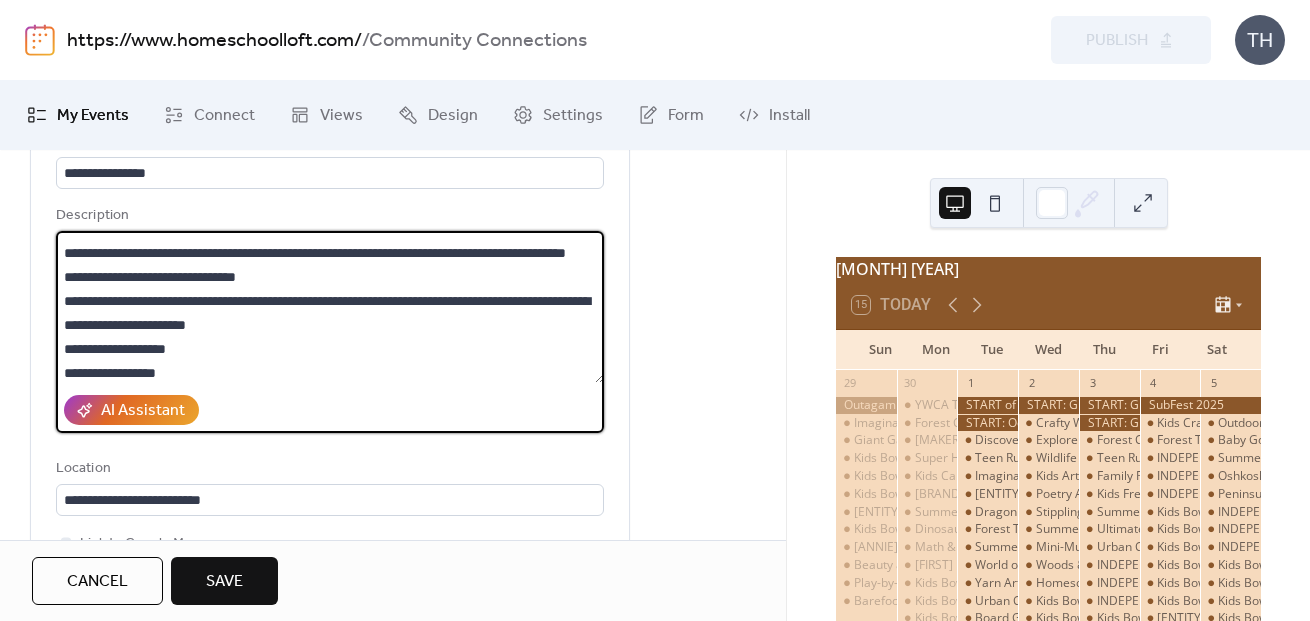 click at bounding box center (330, 307) 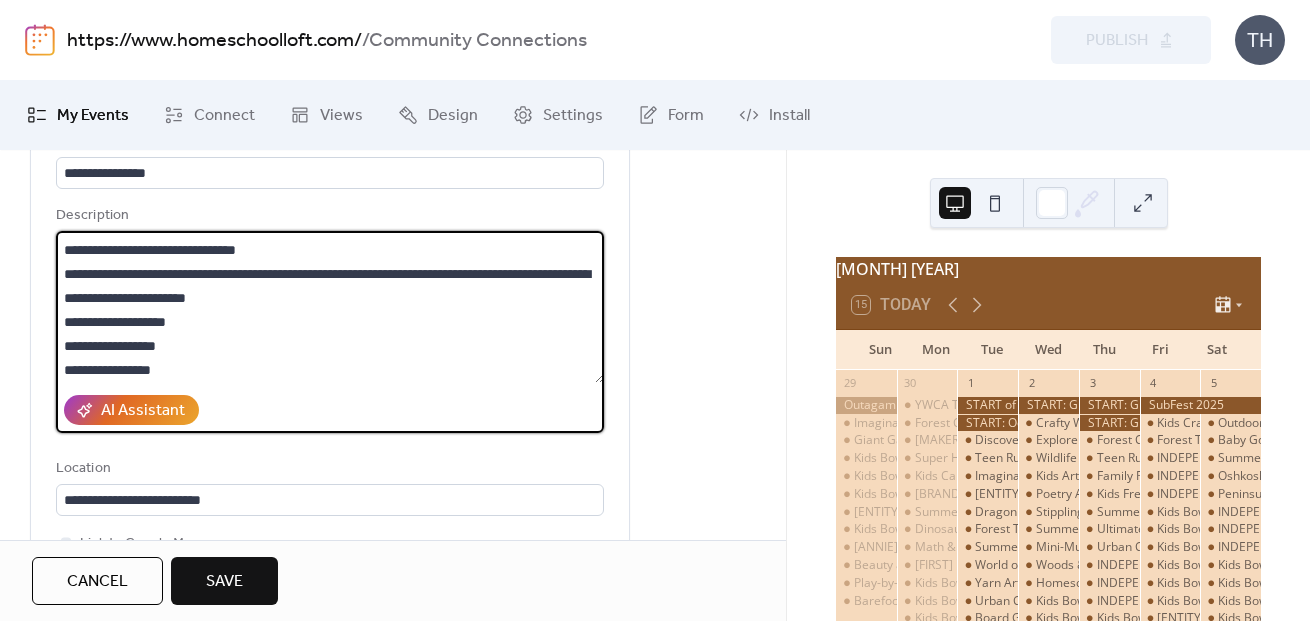 scroll, scrollTop: 393, scrollLeft: 0, axis: vertical 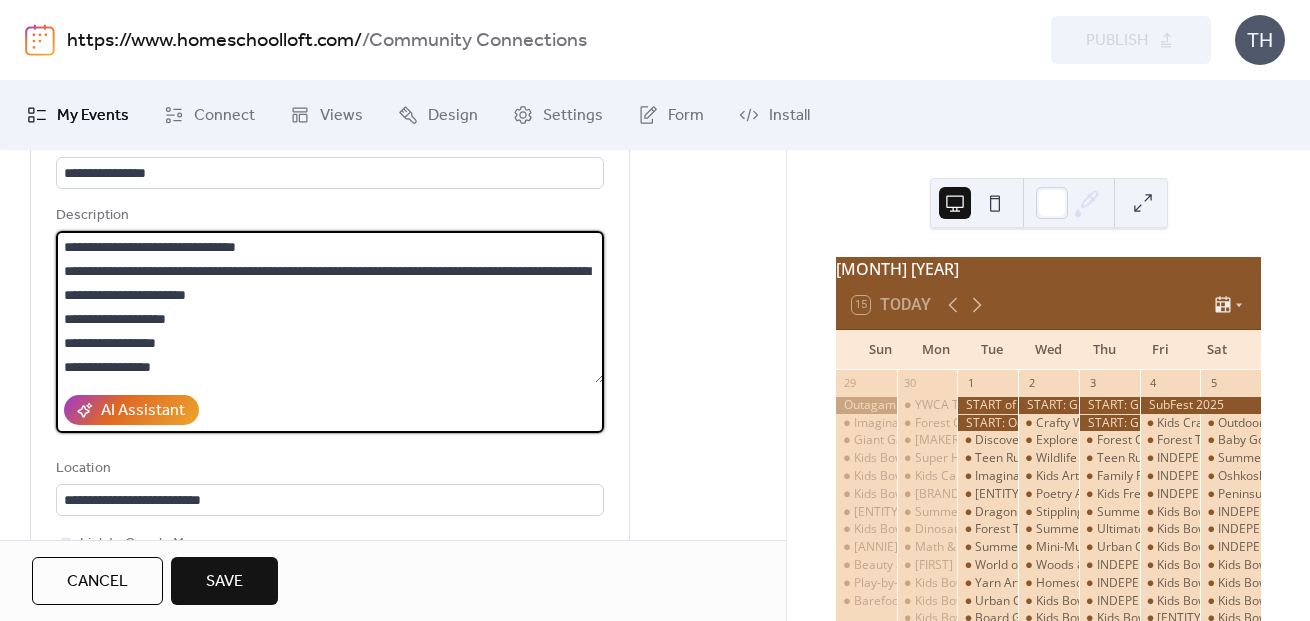 click at bounding box center [330, 307] 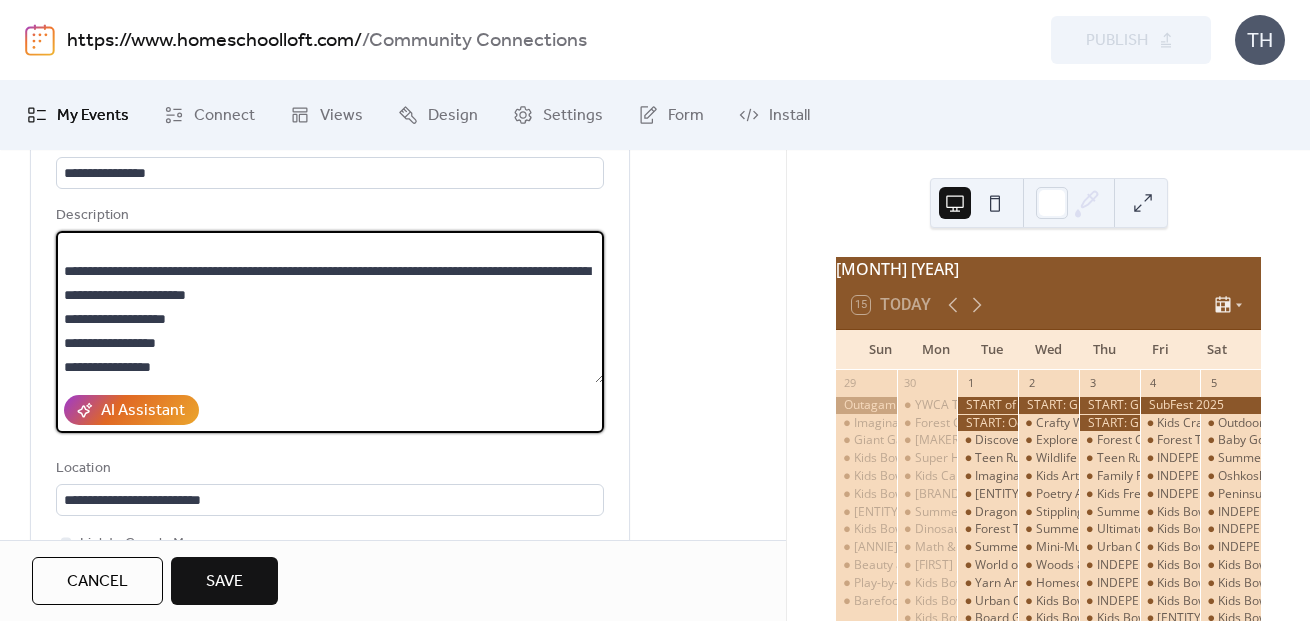 scroll, scrollTop: 480, scrollLeft: 0, axis: vertical 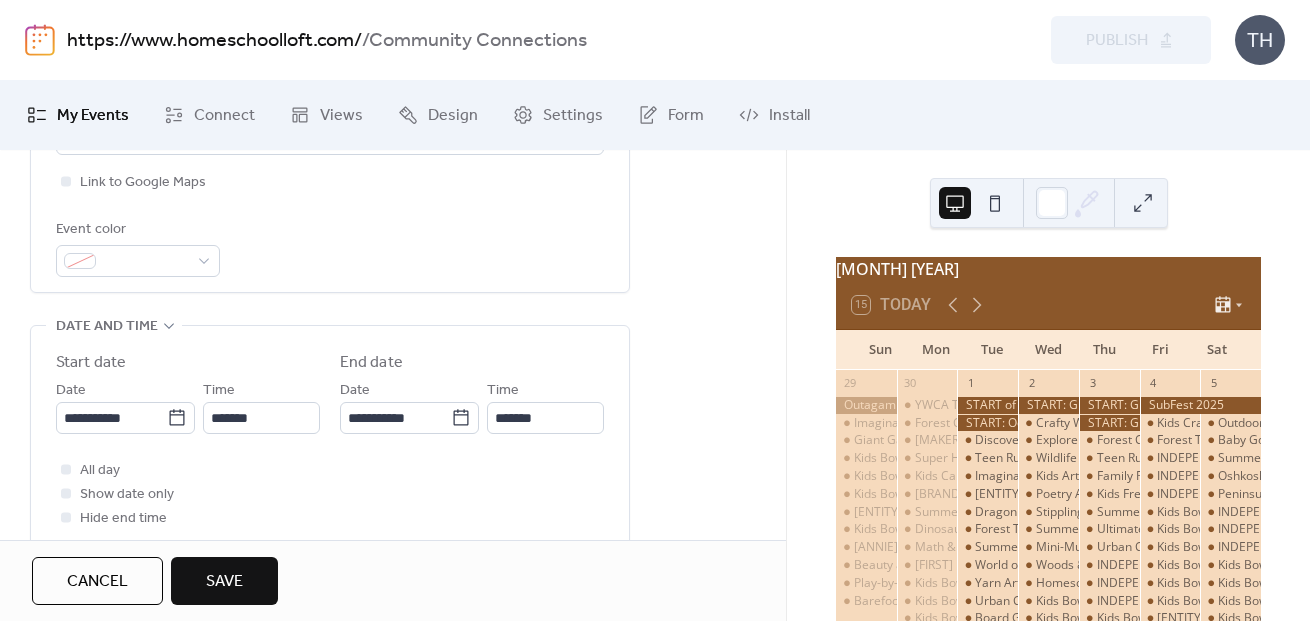 type on "**********" 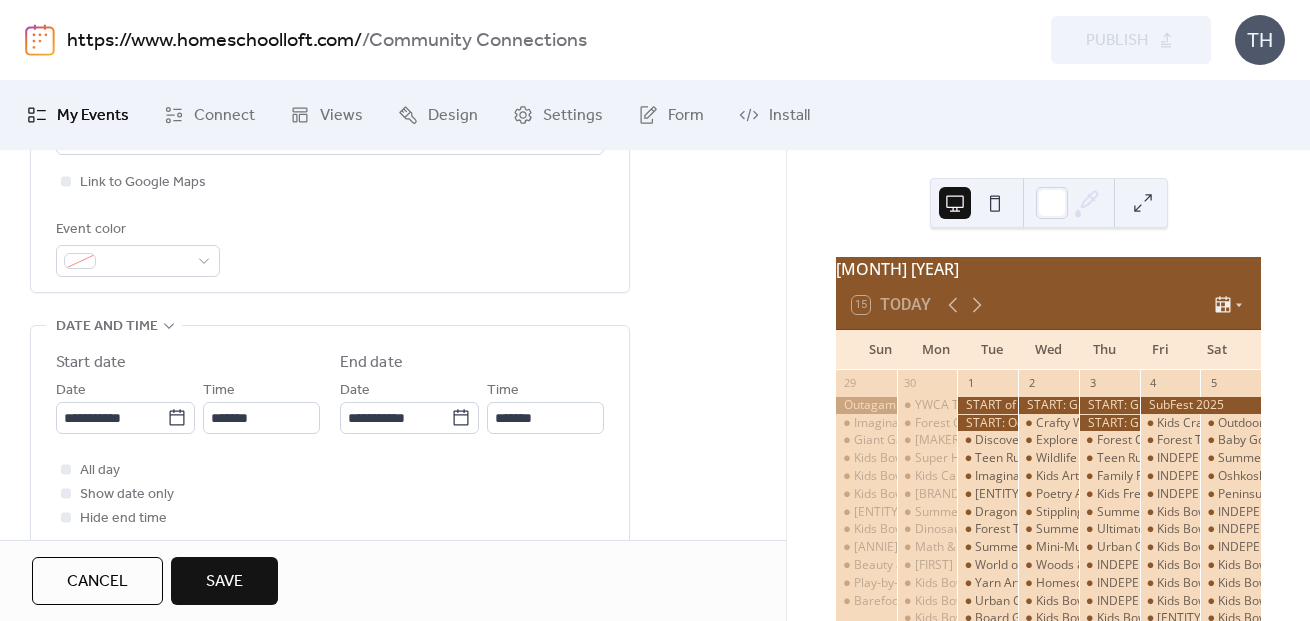 click on "Save" at bounding box center (224, 582) 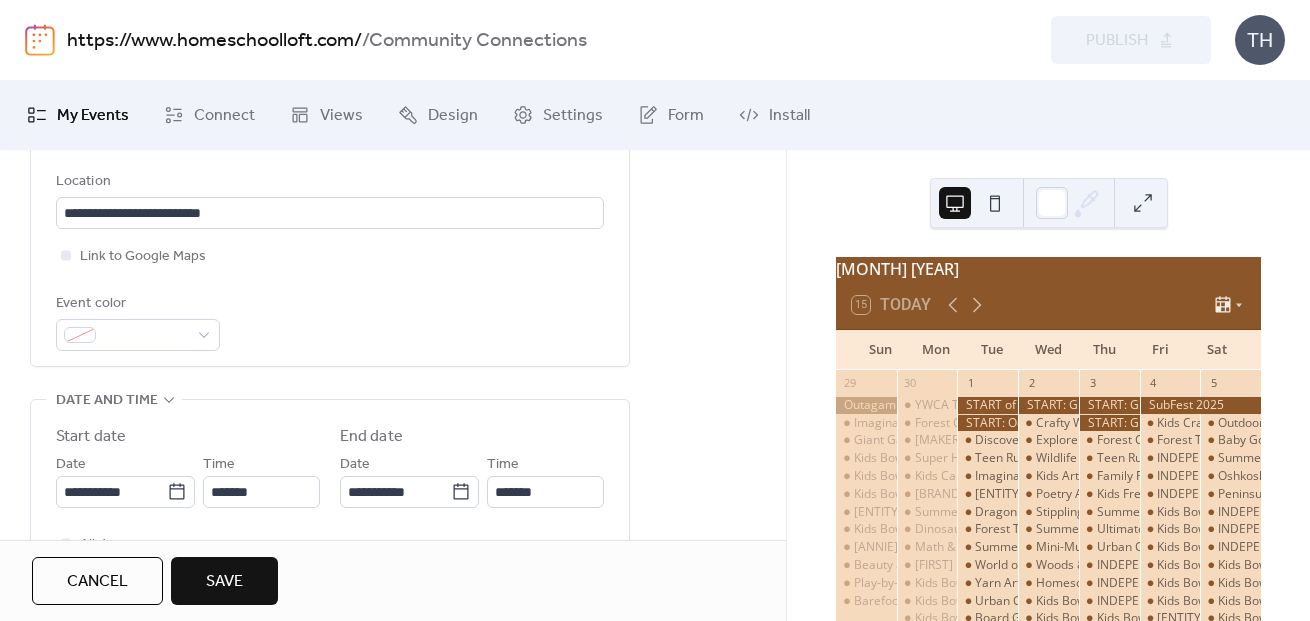 scroll, scrollTop: 592, scrollLeft: 0, axis: vertical 